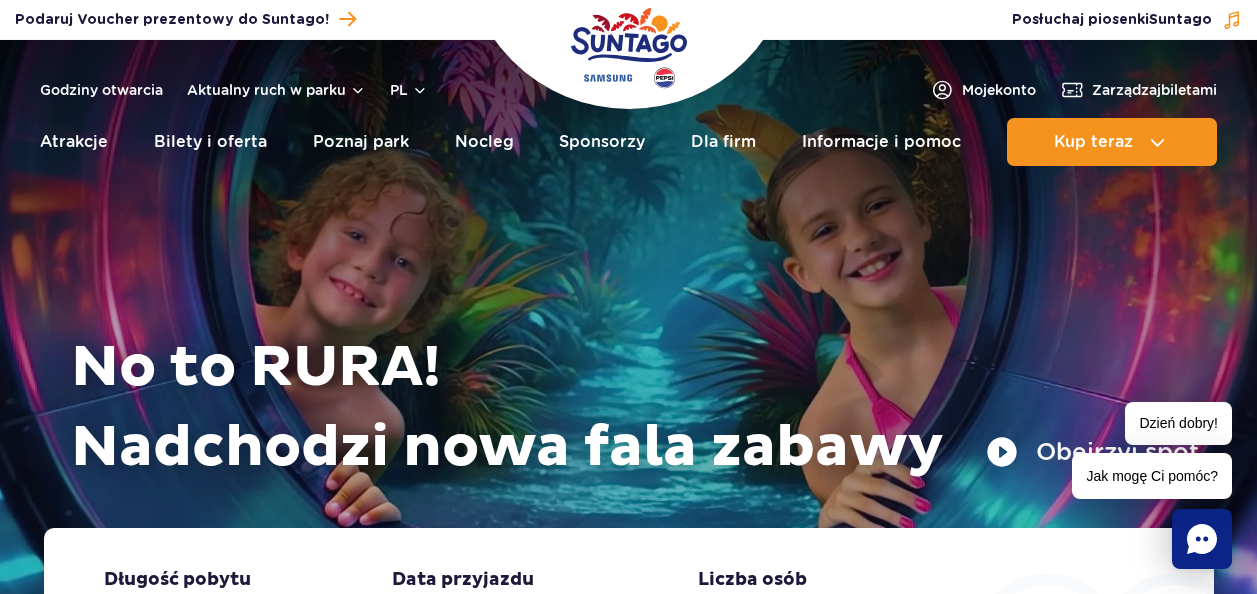 scroll, scrollTop: 0, scrollLeft: 0, axis: both 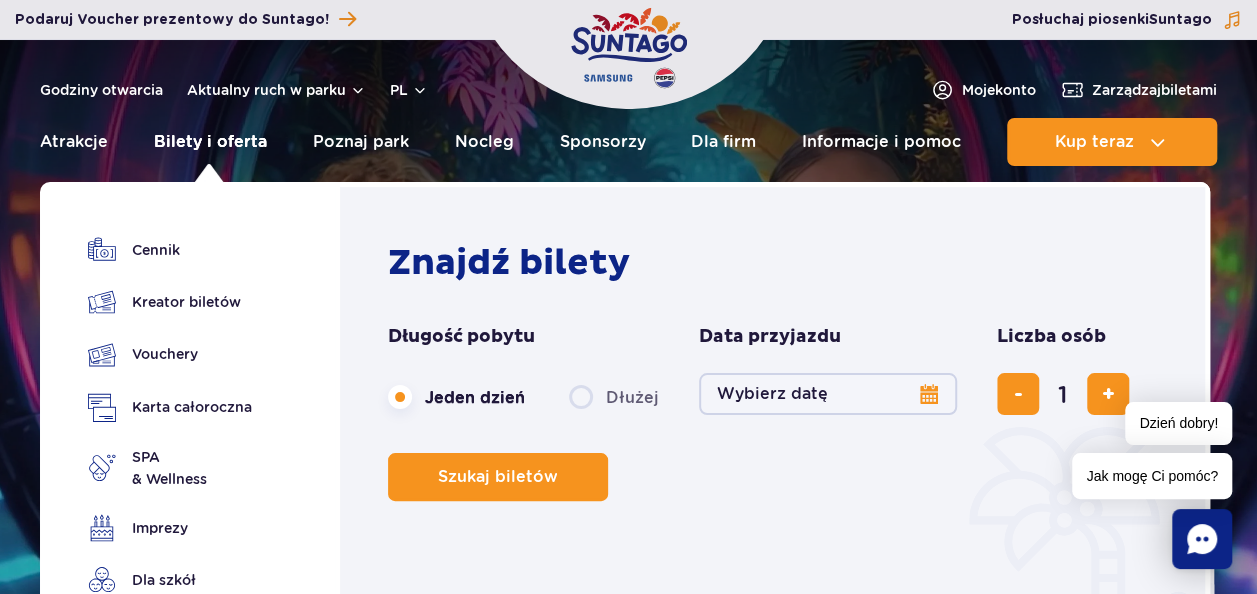click on "Bilety i oferta" at bounding box center [210, 142] 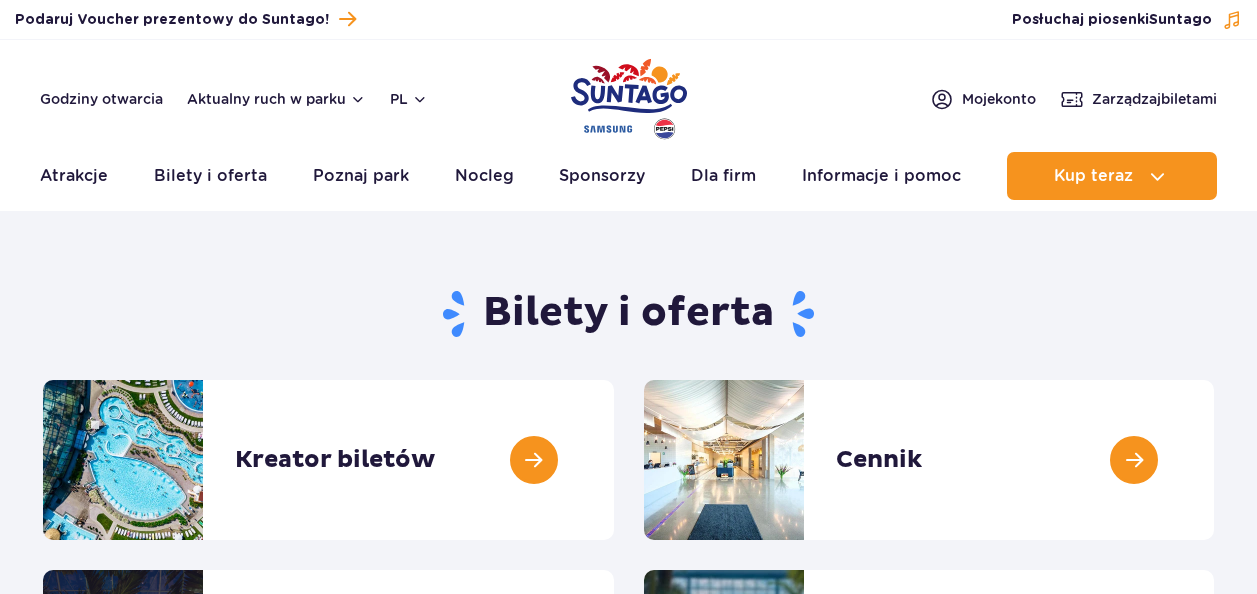 scroll, scrollTop: 0, scrollLeft: 0, axis: both 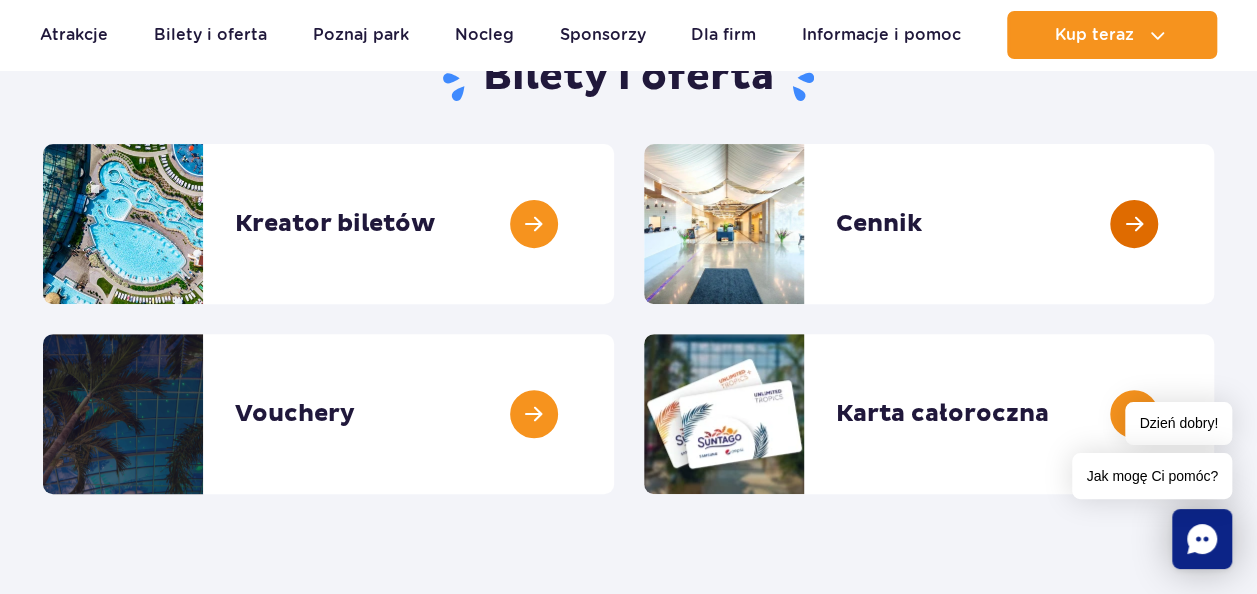 click at bounding box center (1214, 224) 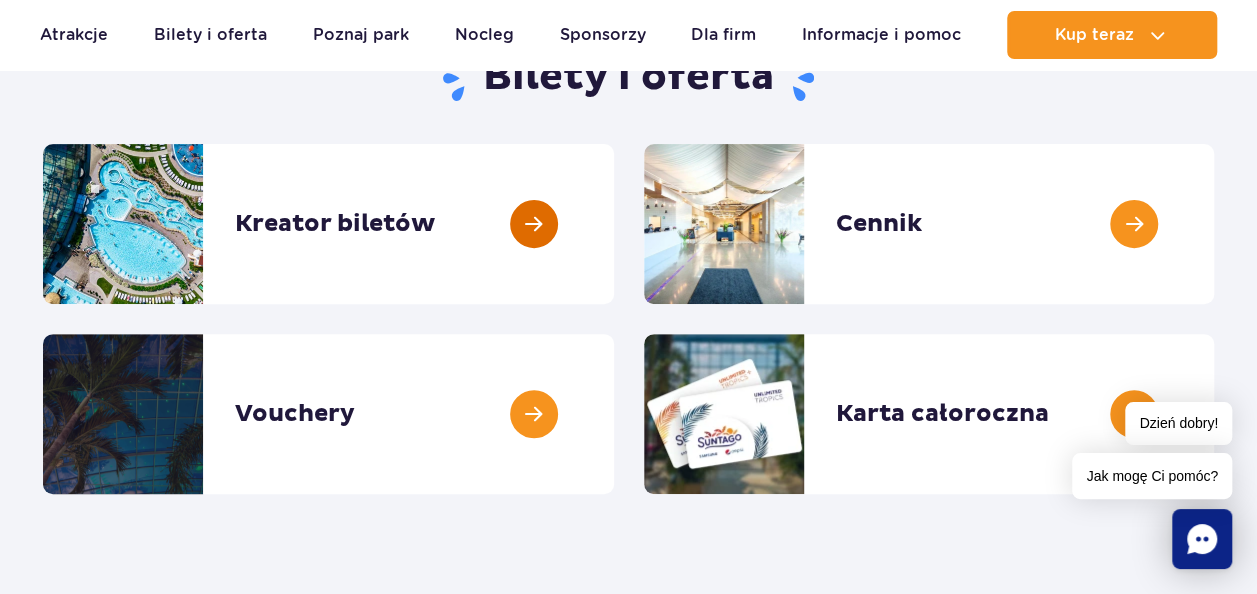 click at bounding box center [614, 224] 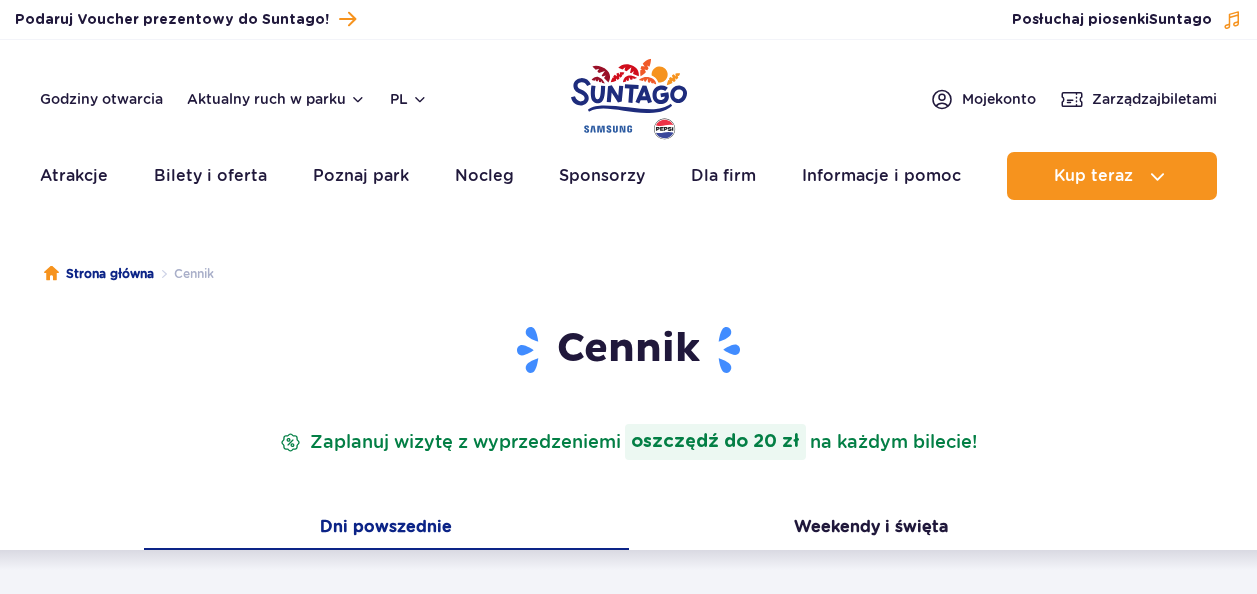 scroll, scrollTop: 0, scrollLeft: 0, axis: both 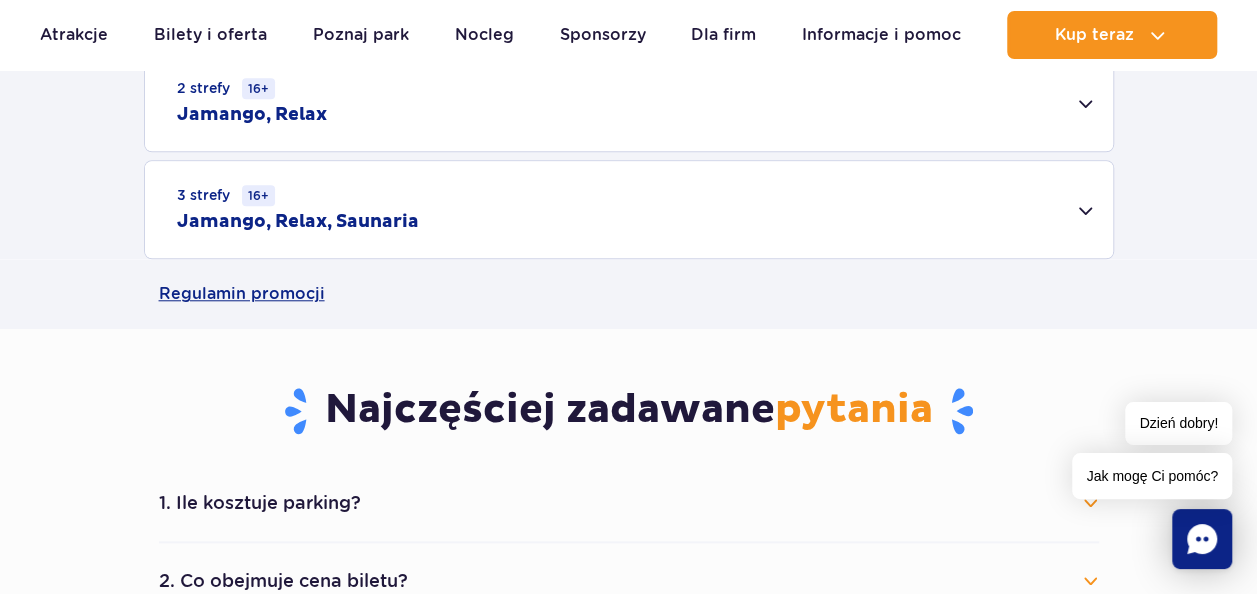 click on "3 strefy  16+
Jamango, Relax, Saunaria" at bounding box center [629, 209] 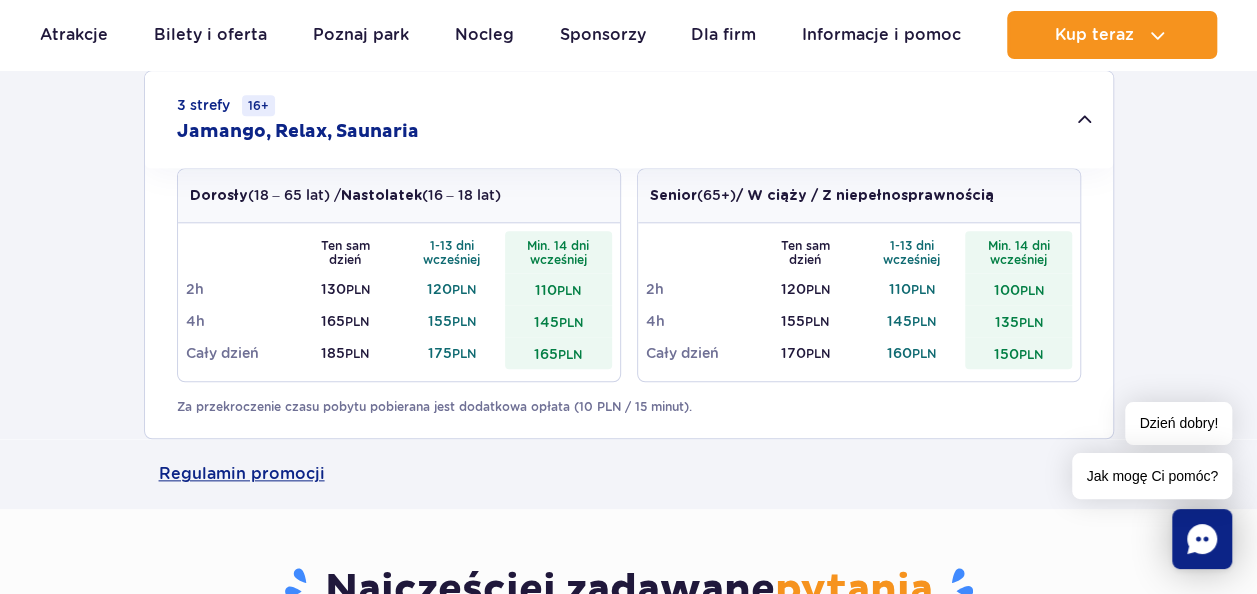 scroll, scrollTop: 830, scrollLeft: 0, axis: vertical 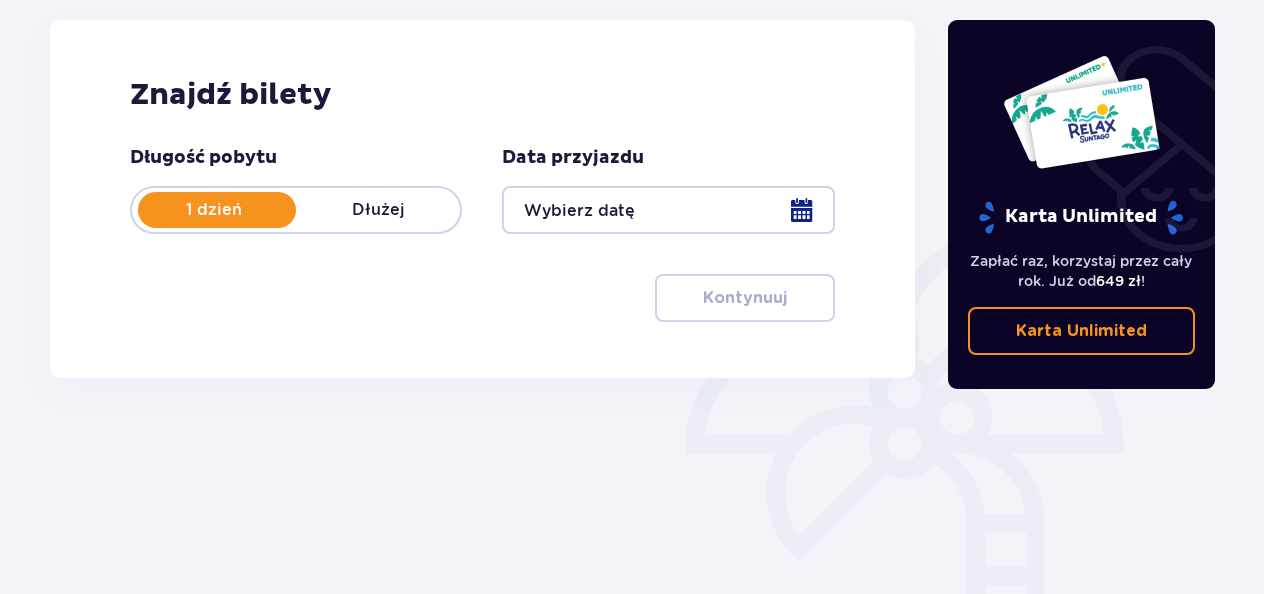 click at bounding box center (668, 210) 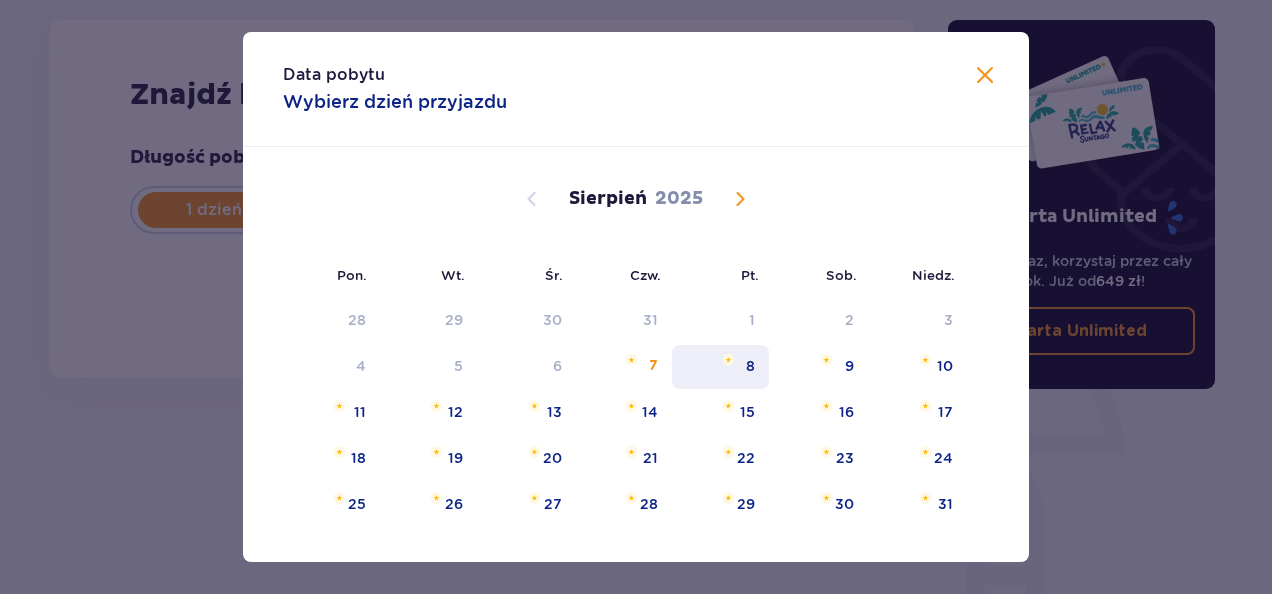 click on "8" at bounding box center (720, 367) 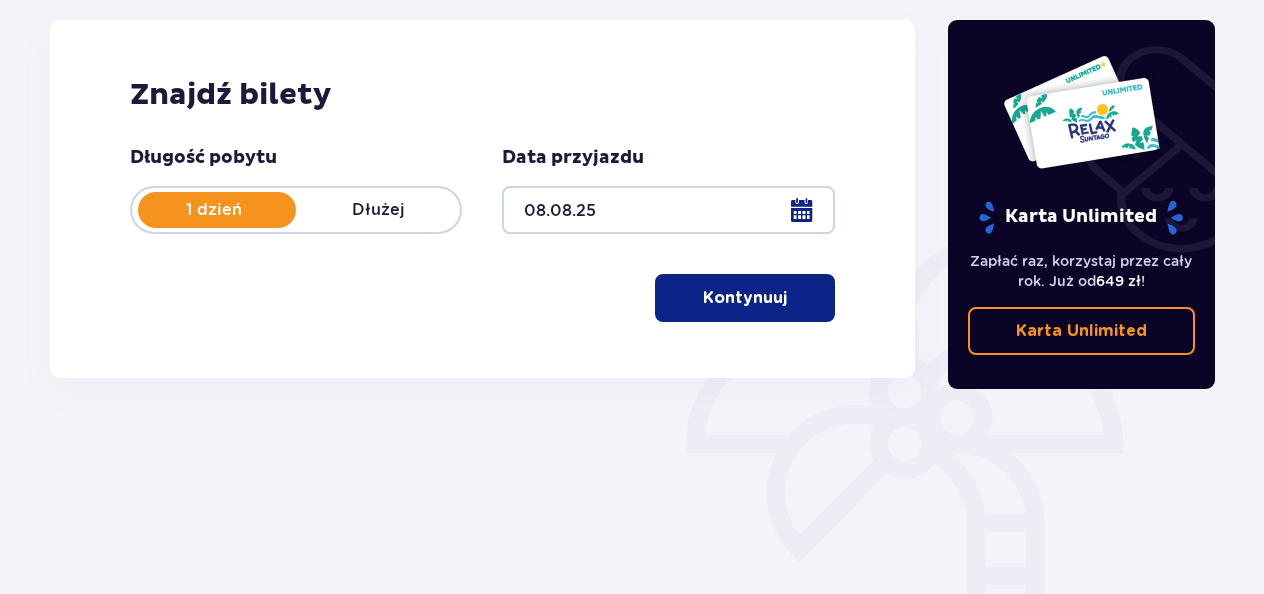 click on "Kontynuuj" at bounding box center [745, 298] 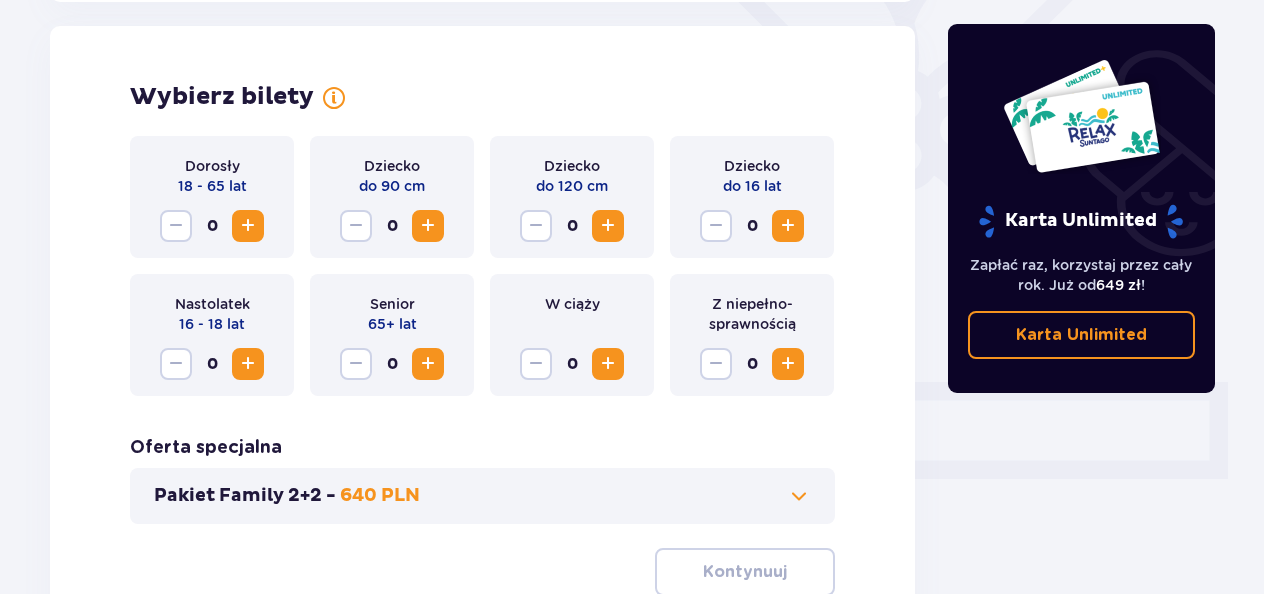 scroll, scrollTop: 556, scrollLeft: 0, axis: vertical 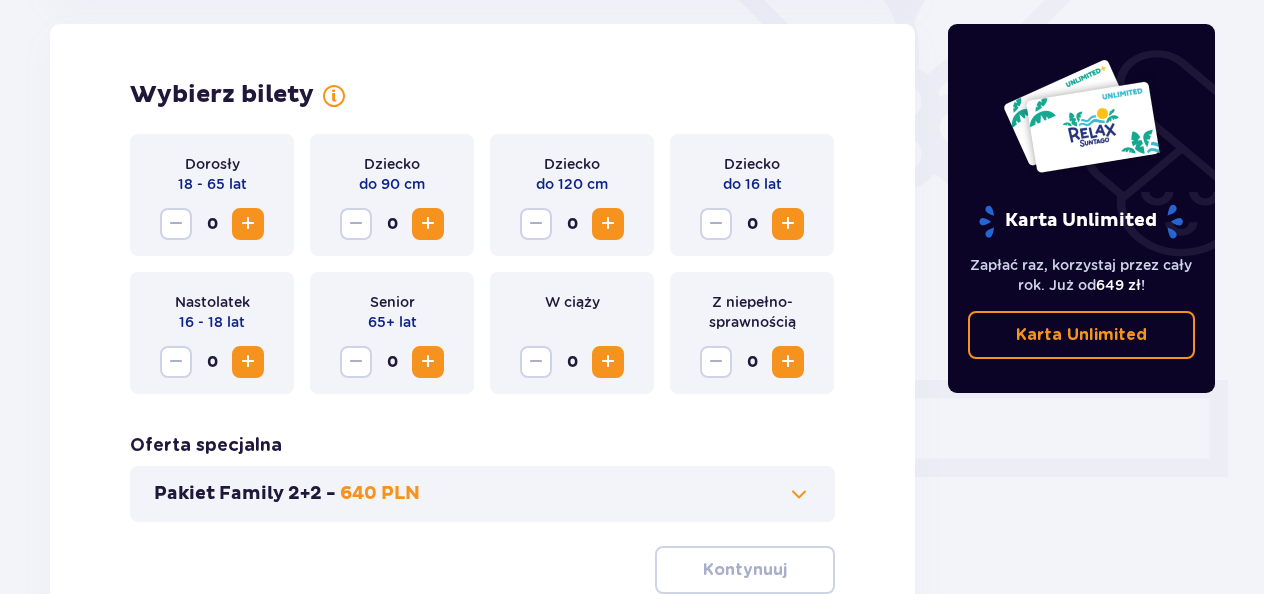 click at bounding box center [248, 224] 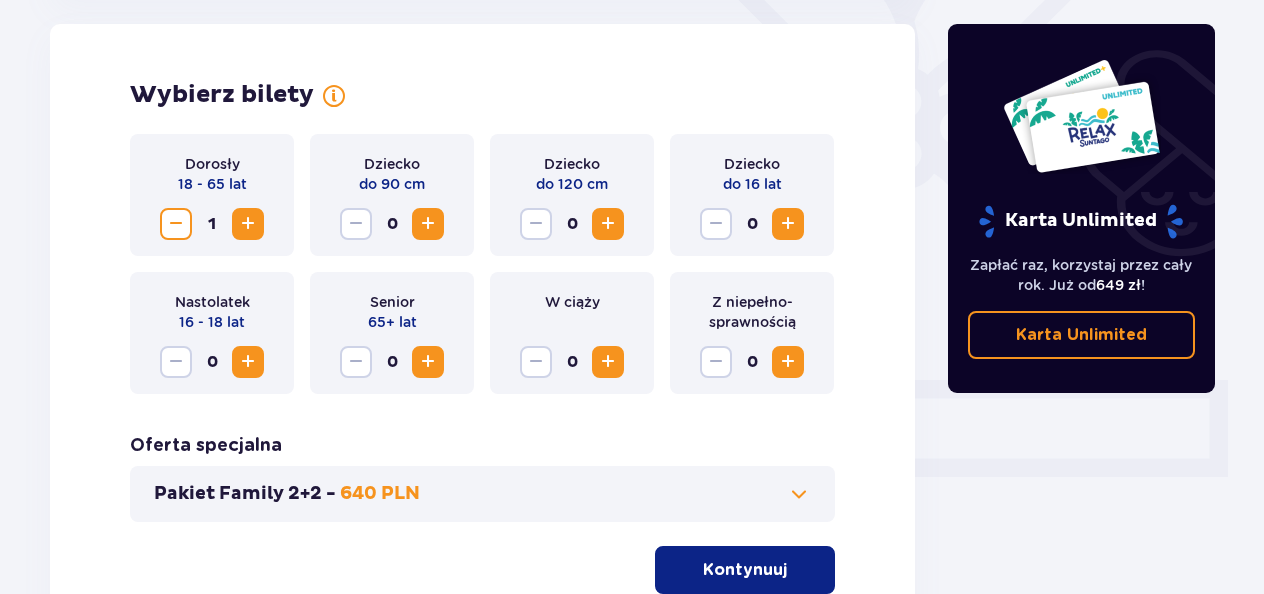 click at bounding box center [248, 224] 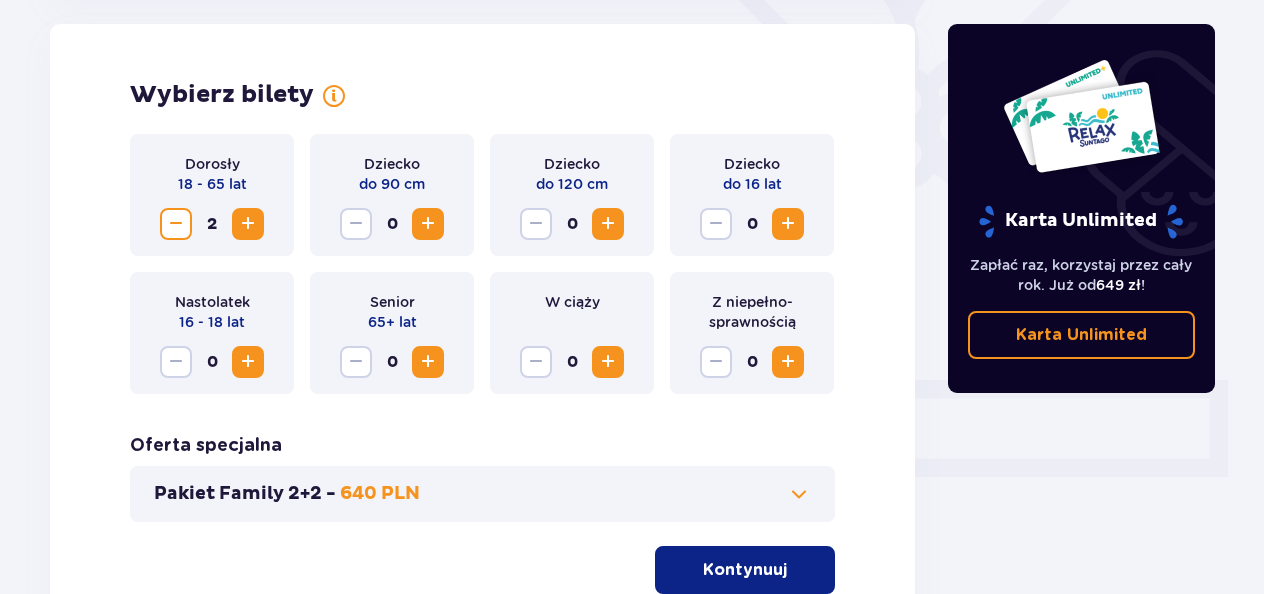 scroll, scrollTop: 732, scrollLeft: 0, axis: vertical 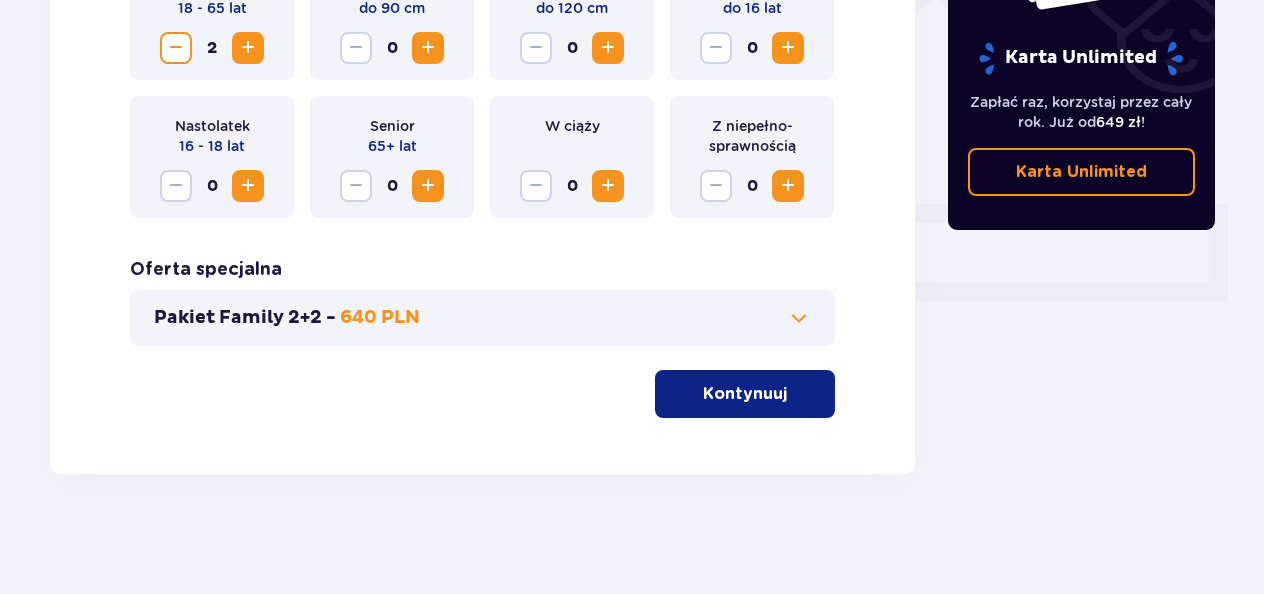click on "Pakiet Family 2+2 -  640 PLN" at bounding box center (482, 318) 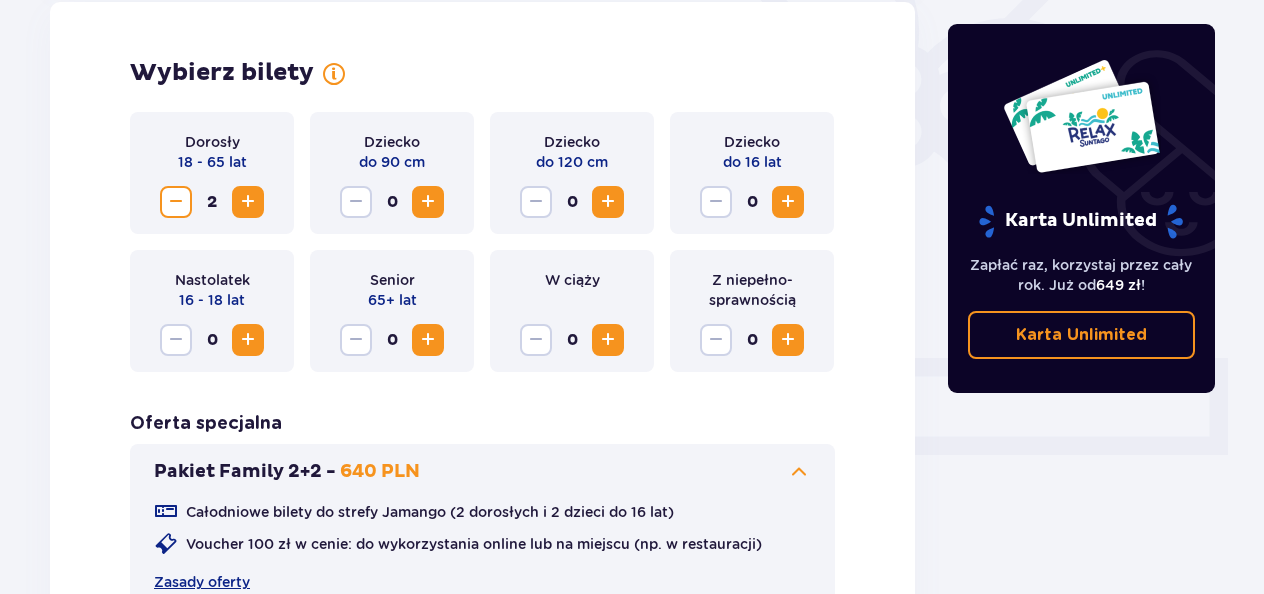 scroll, scrollTop: 556, scrollLeft: 0, axis: vertical 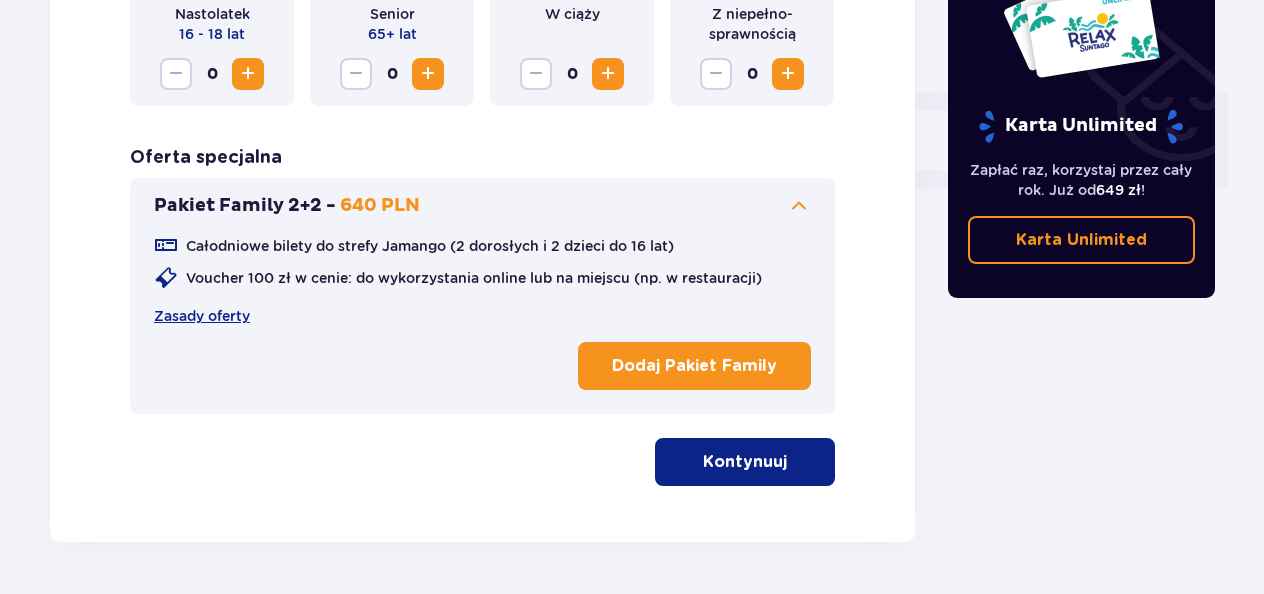 click on "Kontynuuj" at bounding box center [745, 462] 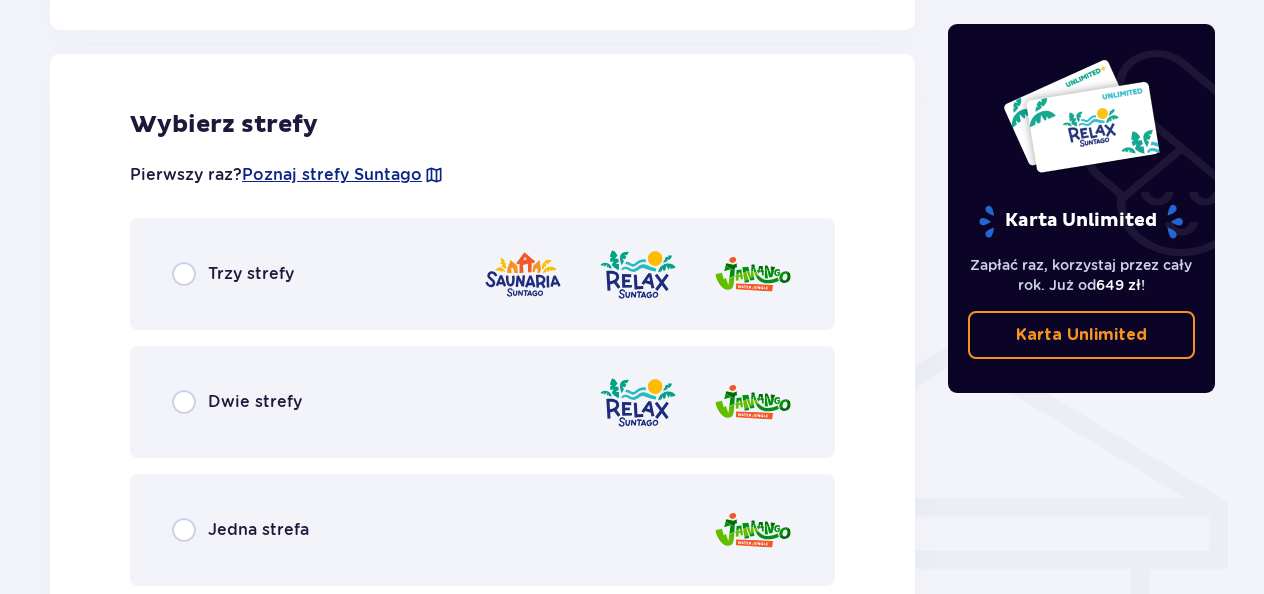 scroll, scrollTop: 1290, scrollLeft: 0, axis: vertical 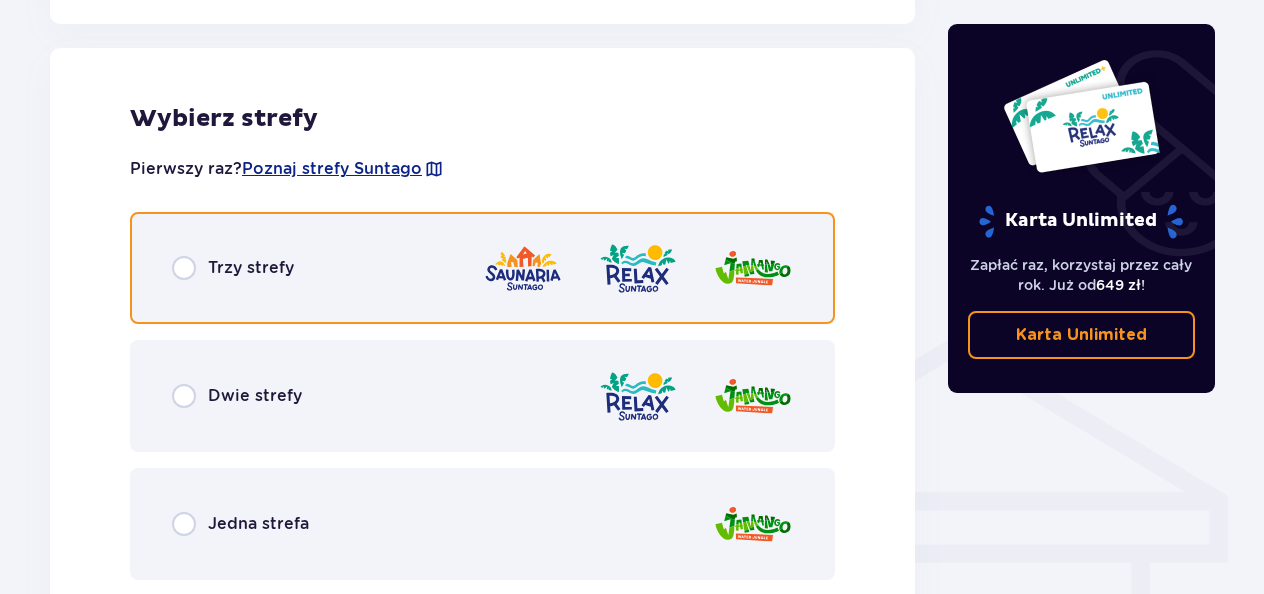 click at bounding box center [184, 268] 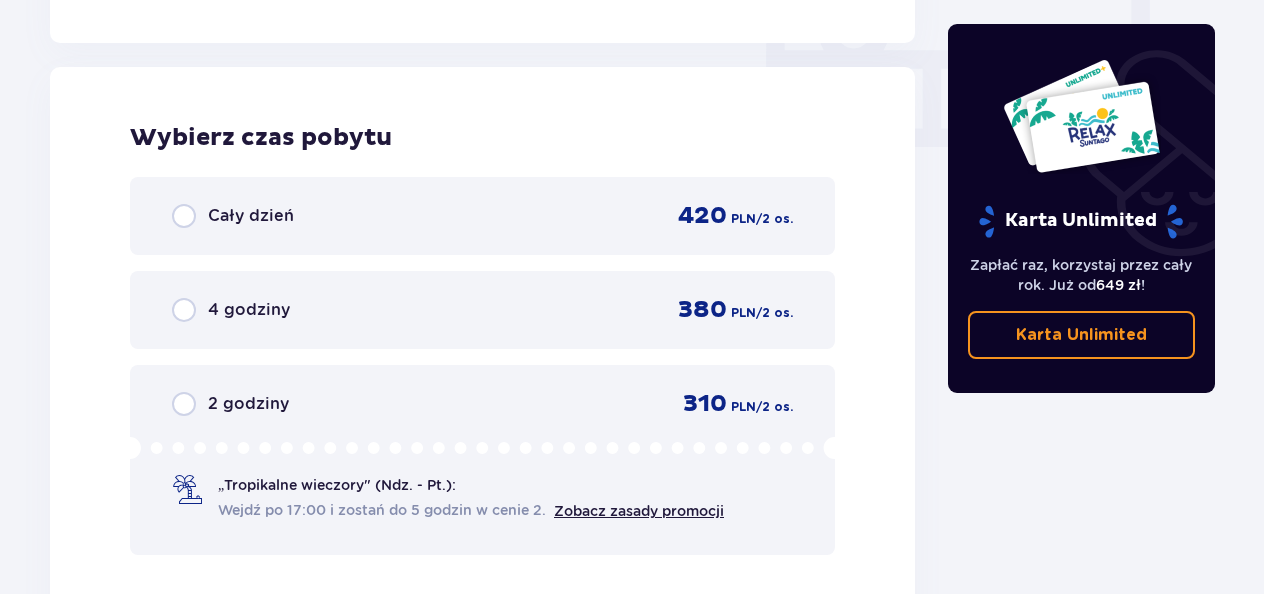 scroll, scrollTop: 1986, scrollLeft: 0, axis: vertical 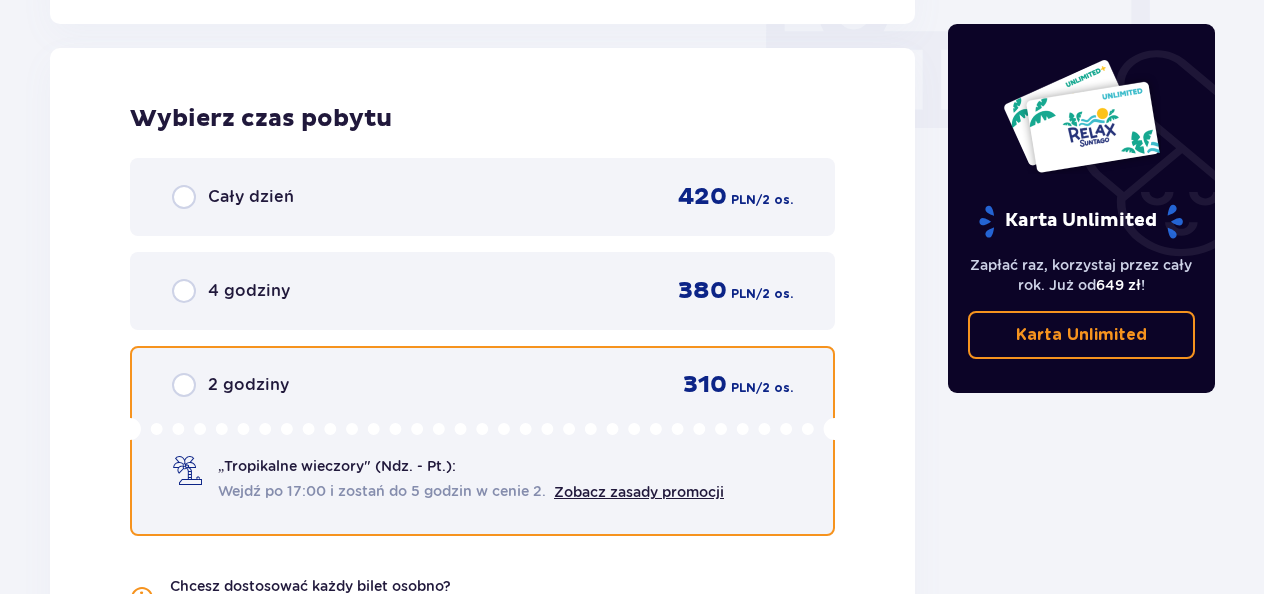 click at bounding box center (184, 385) 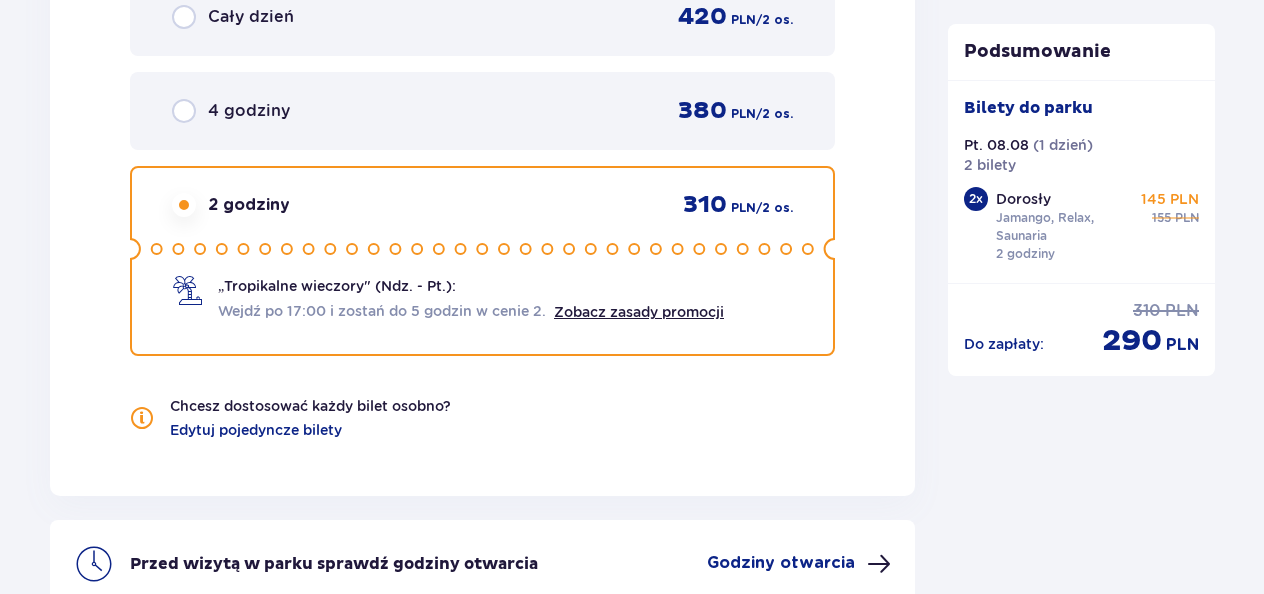 scroll, scrollTop: 2372, scrollLeft: 0, axis: vertical 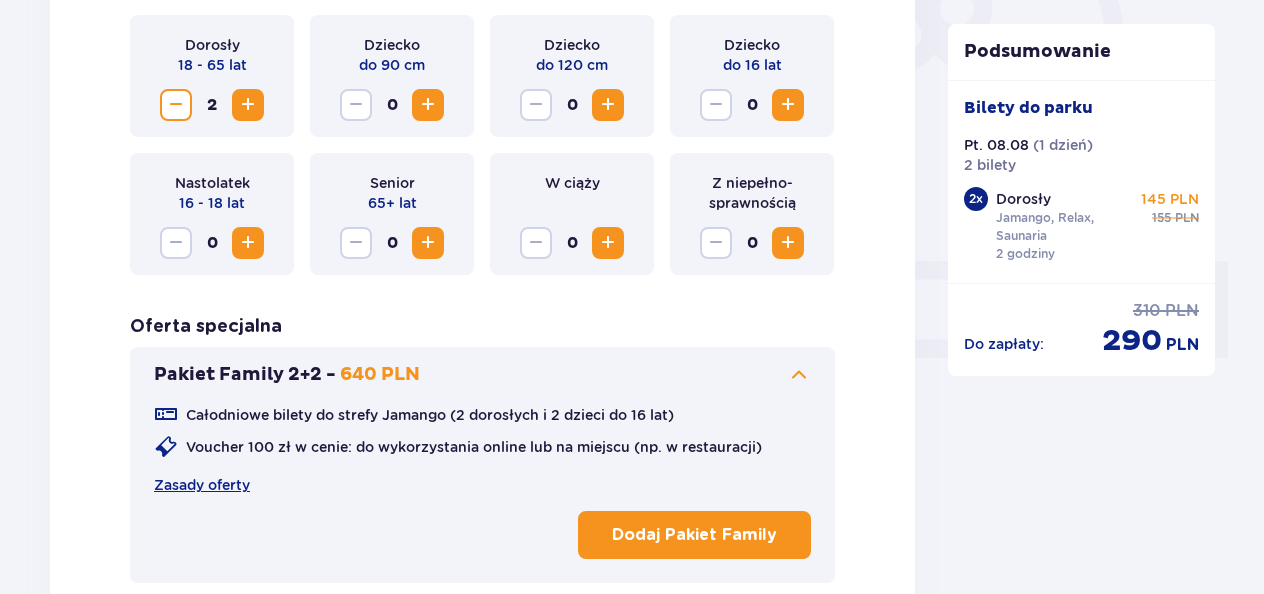 click at bounding box center [788, 243] 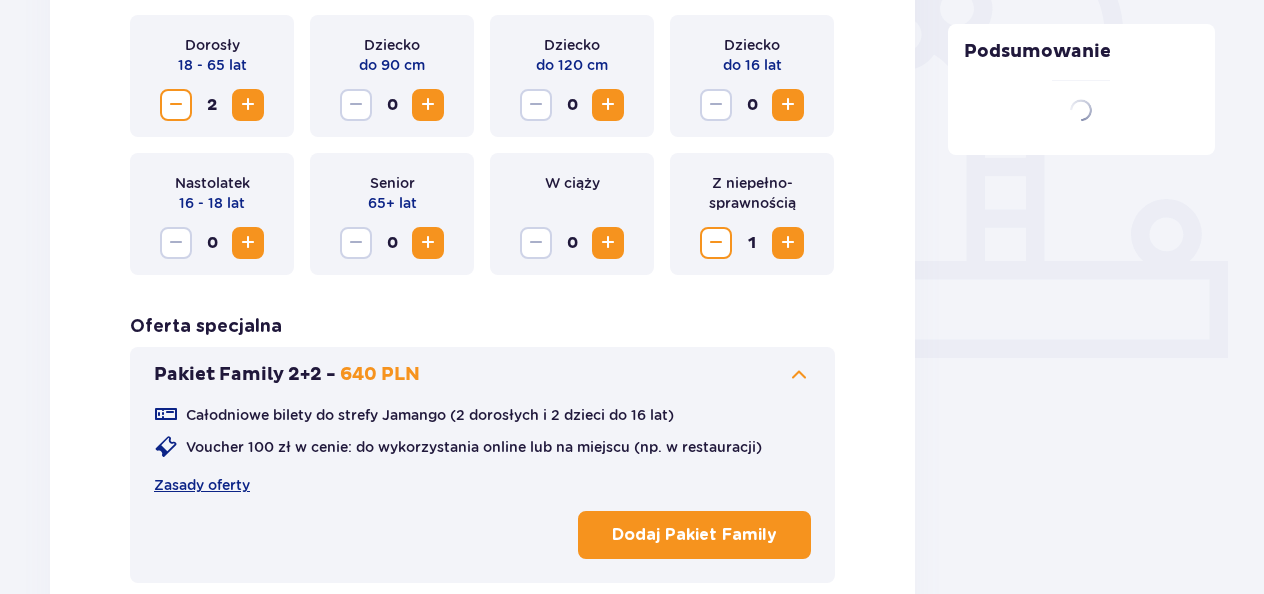 click at bounding box center (788, 243) 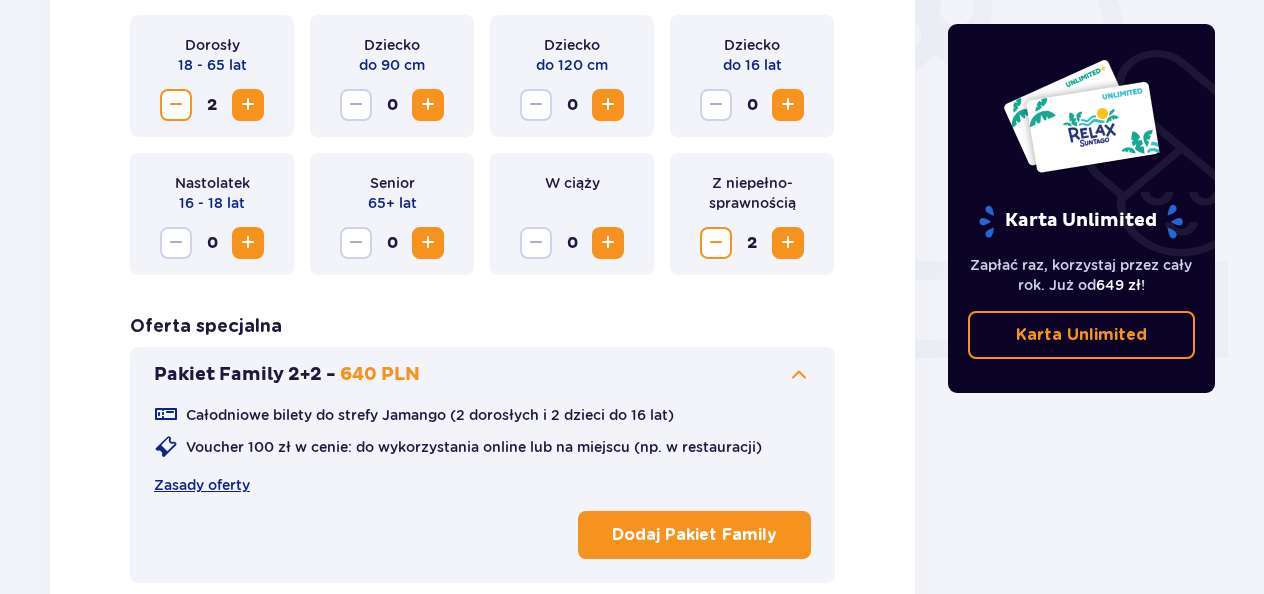 click at bounding box center [176, 105] 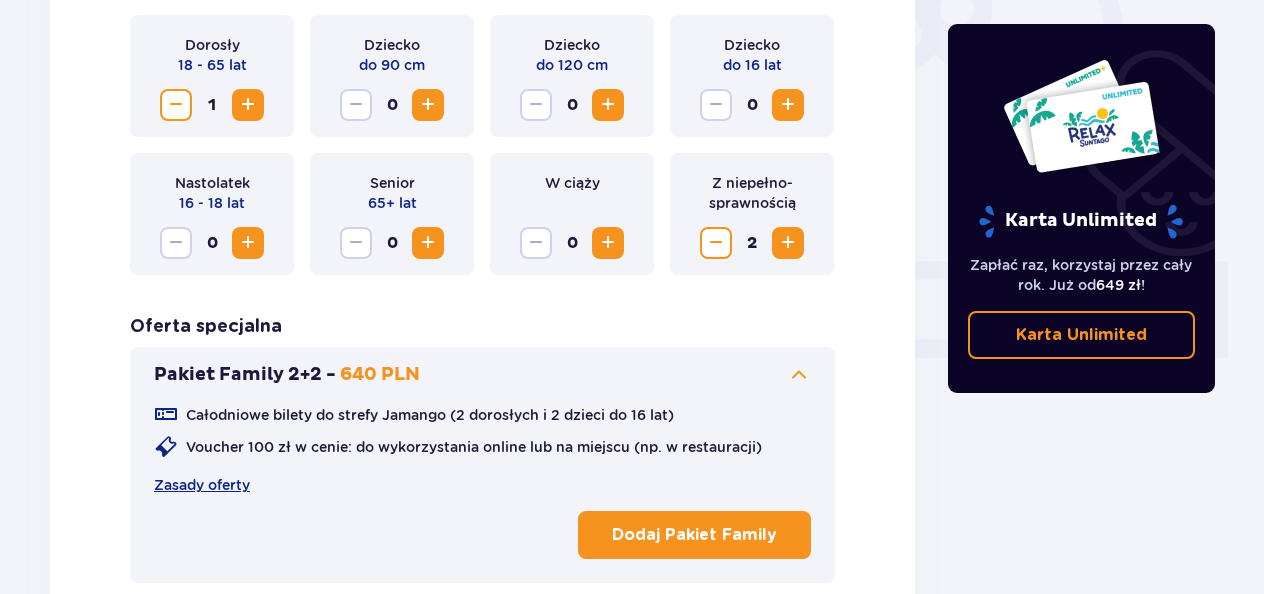 click at bounding box center (176, 105) 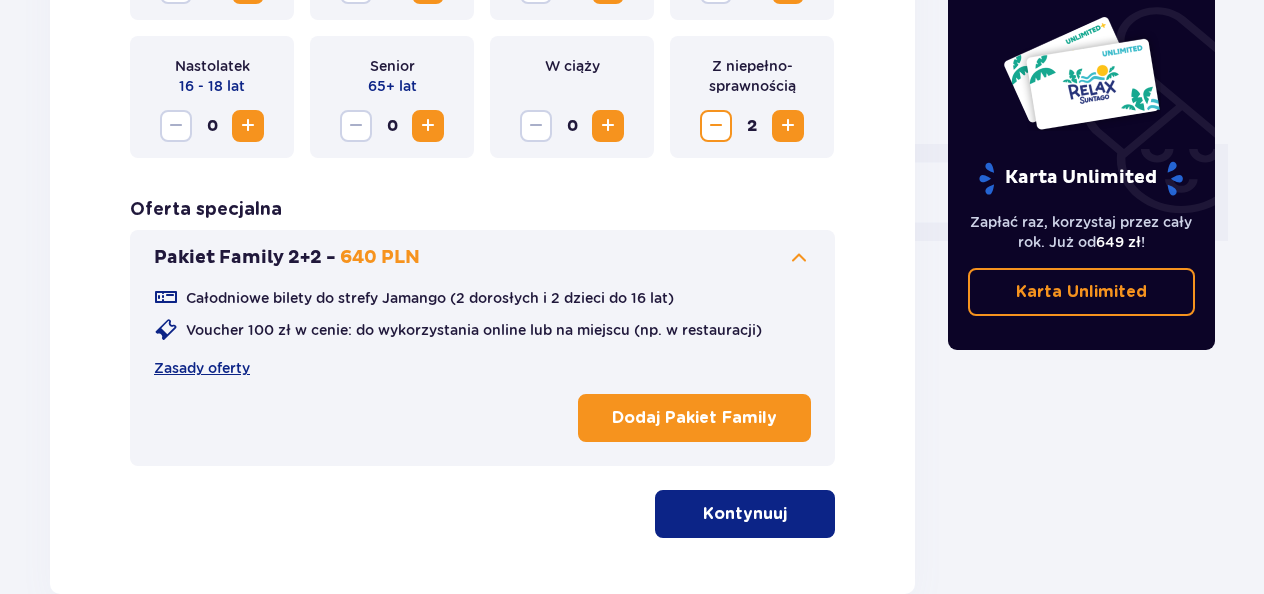 scroll, scrollTop: 852, scrollLeft: 0, axis: vertical 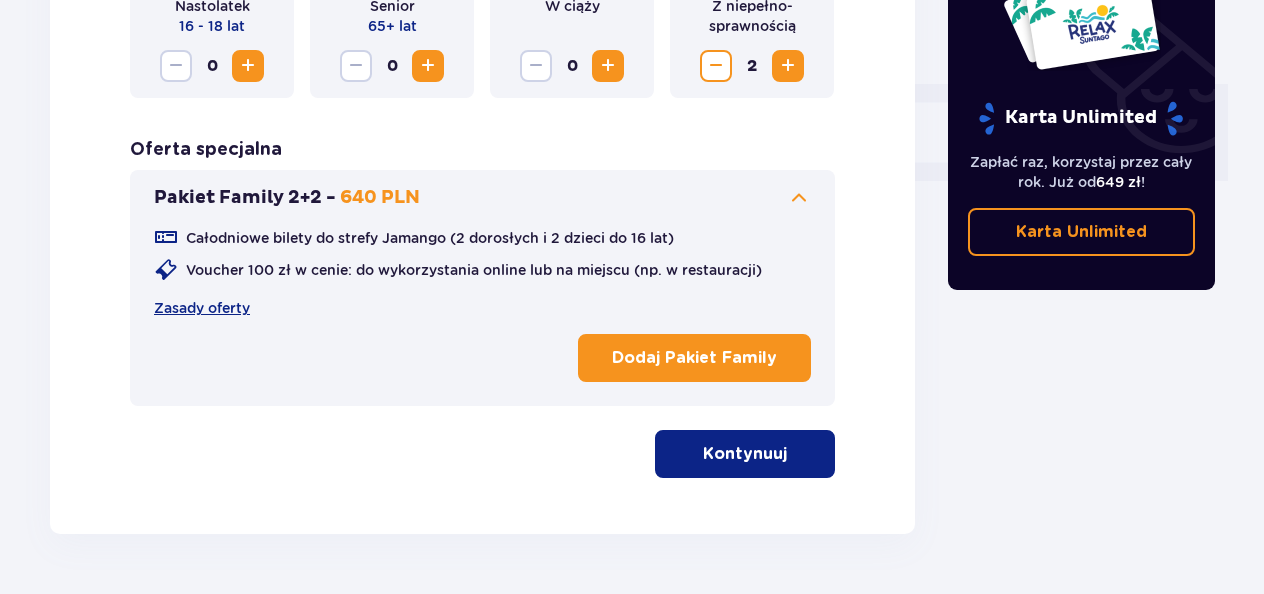click on "Kontynuuj" at bounding box center (745, 454) 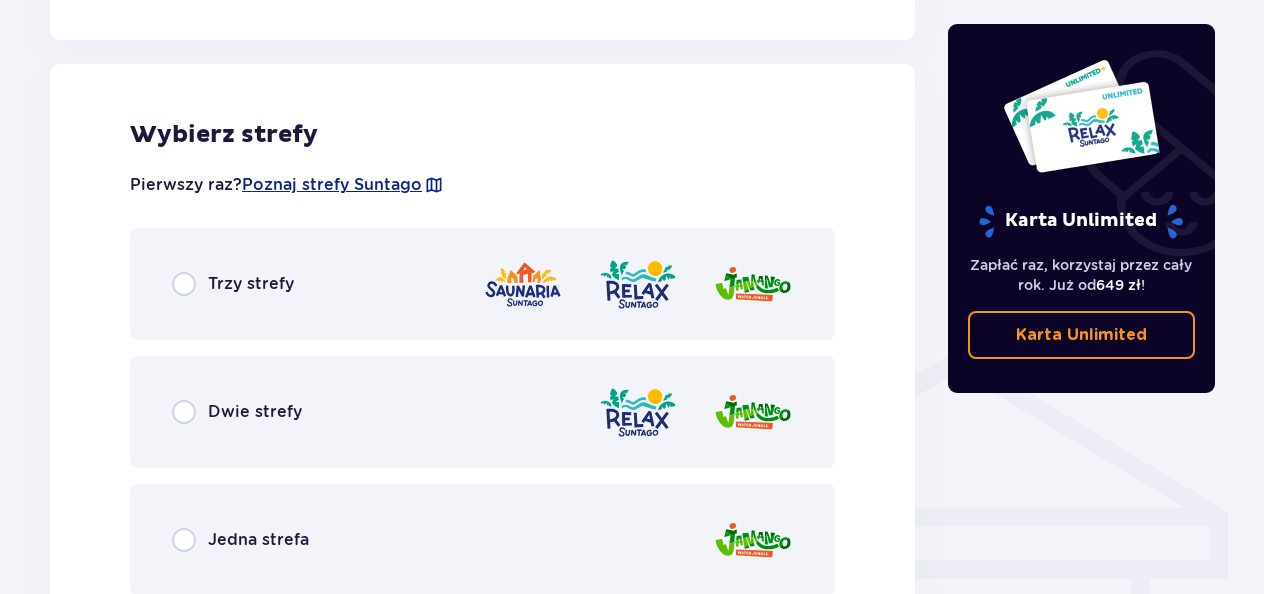scroll, scrollTop: 1290, scrollLeft: 0, axis: vertical 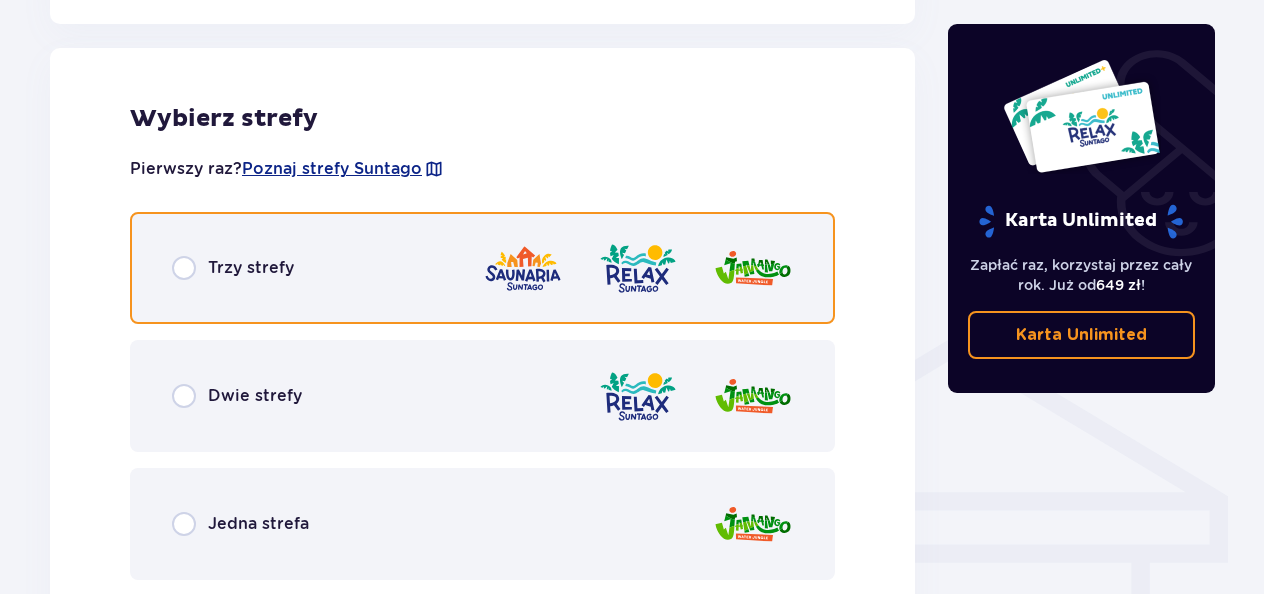 click at bounding box center [184, 268] 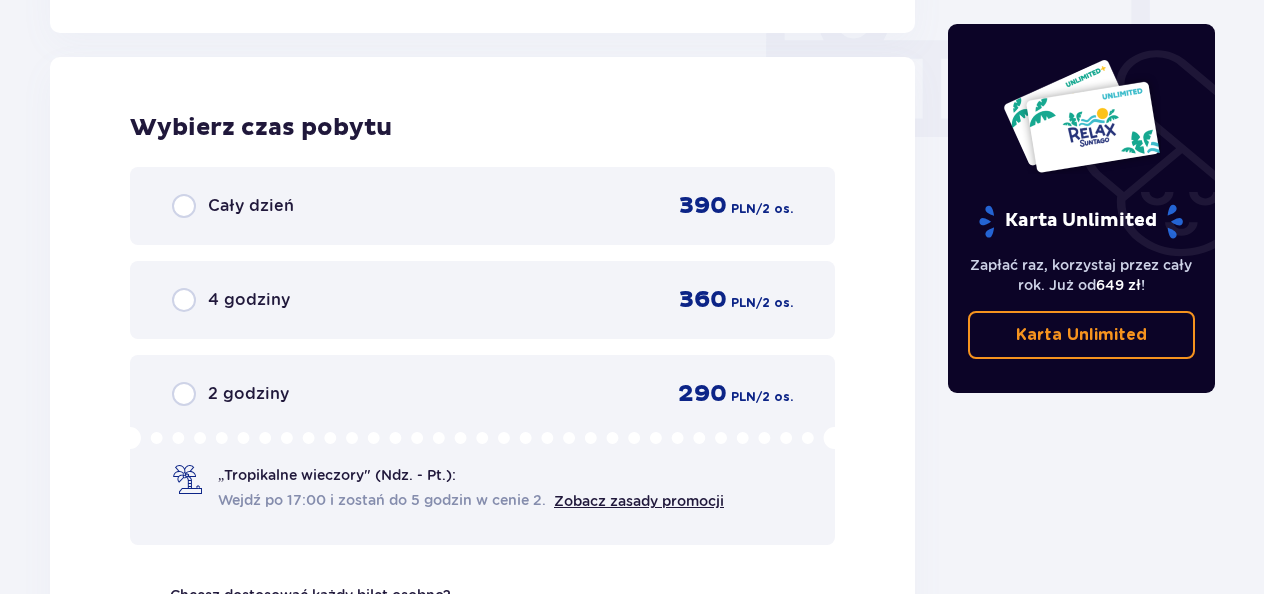 scroll, scrollTop: 1986, scrollLeft: 0, axis: vertical 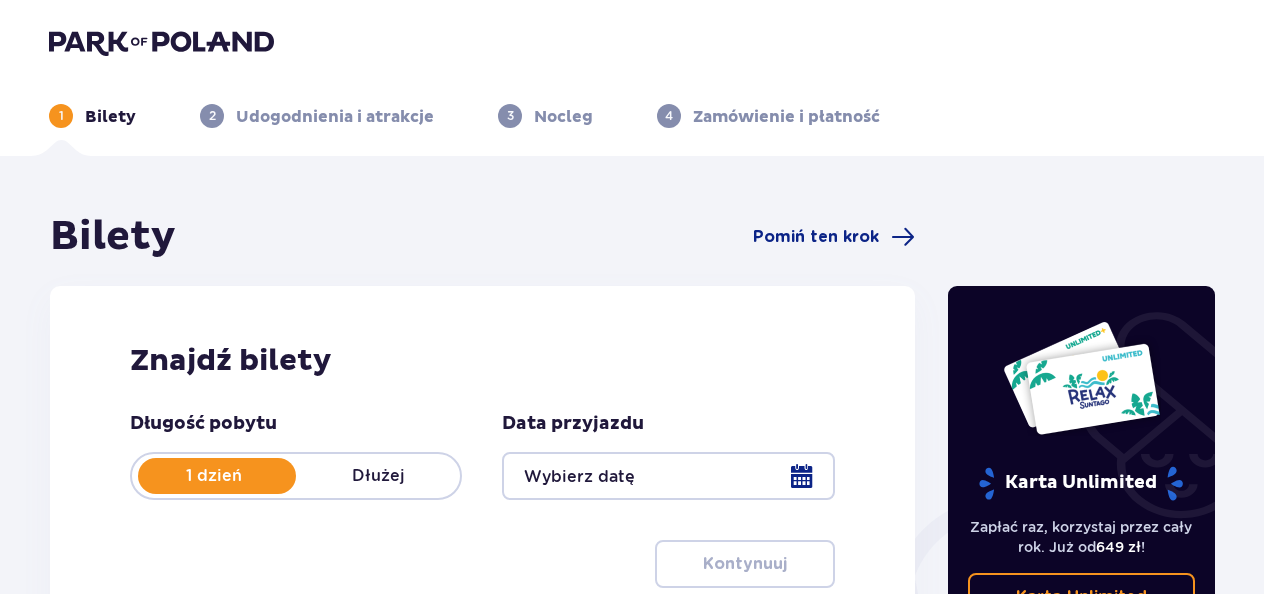 click at bounding box center (668, 476) 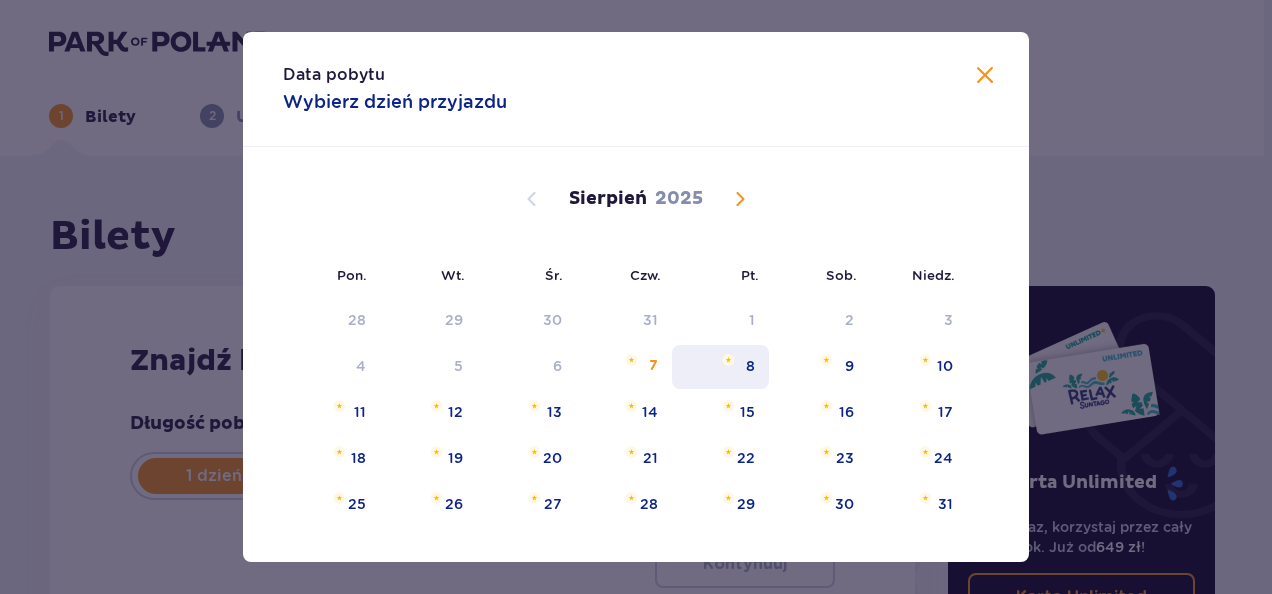 click on "8" at bounding box center [750, 366] 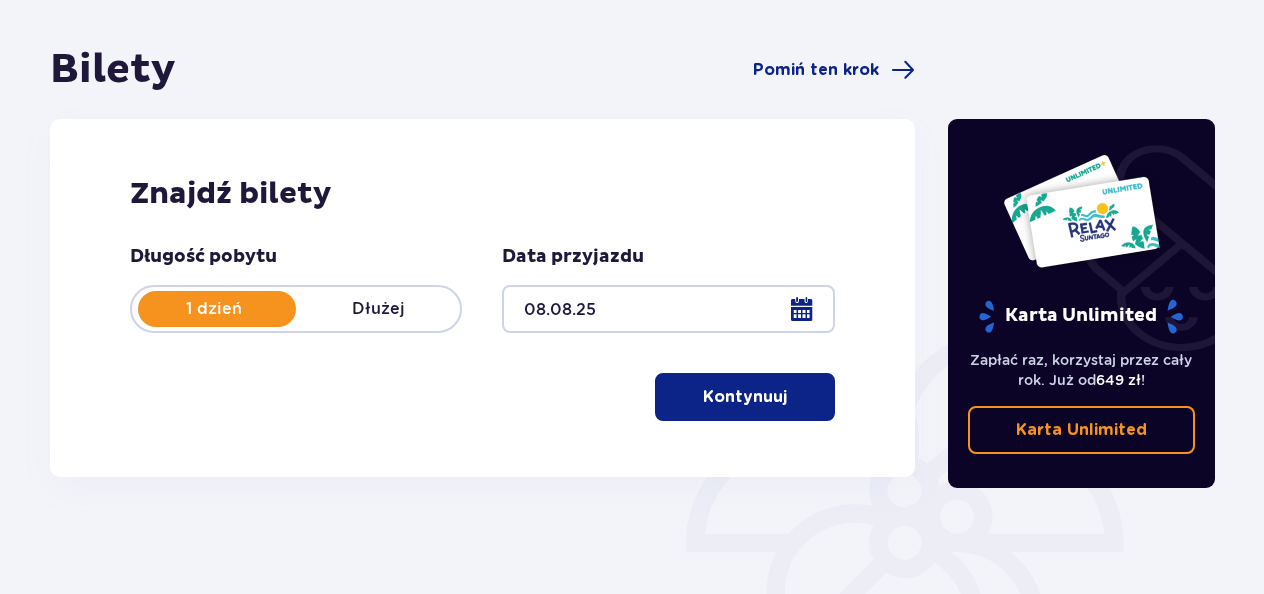 scroll, scrollTop: 168, scrollLeft: 0, axis: vertical 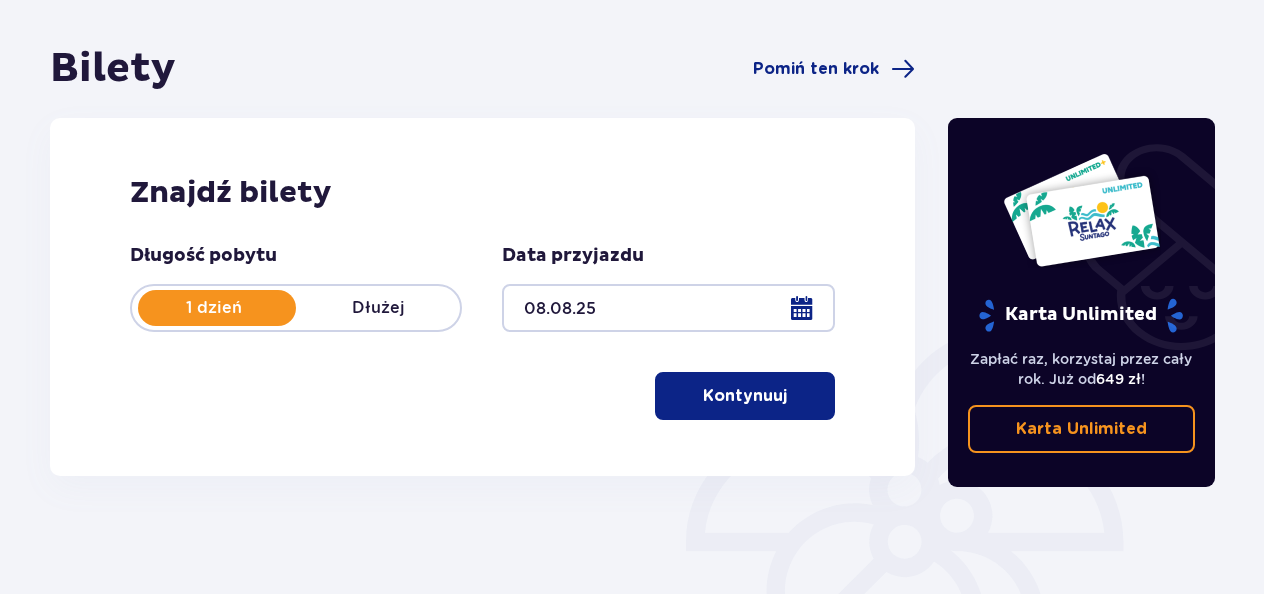 click at bounding box center (791, 396) 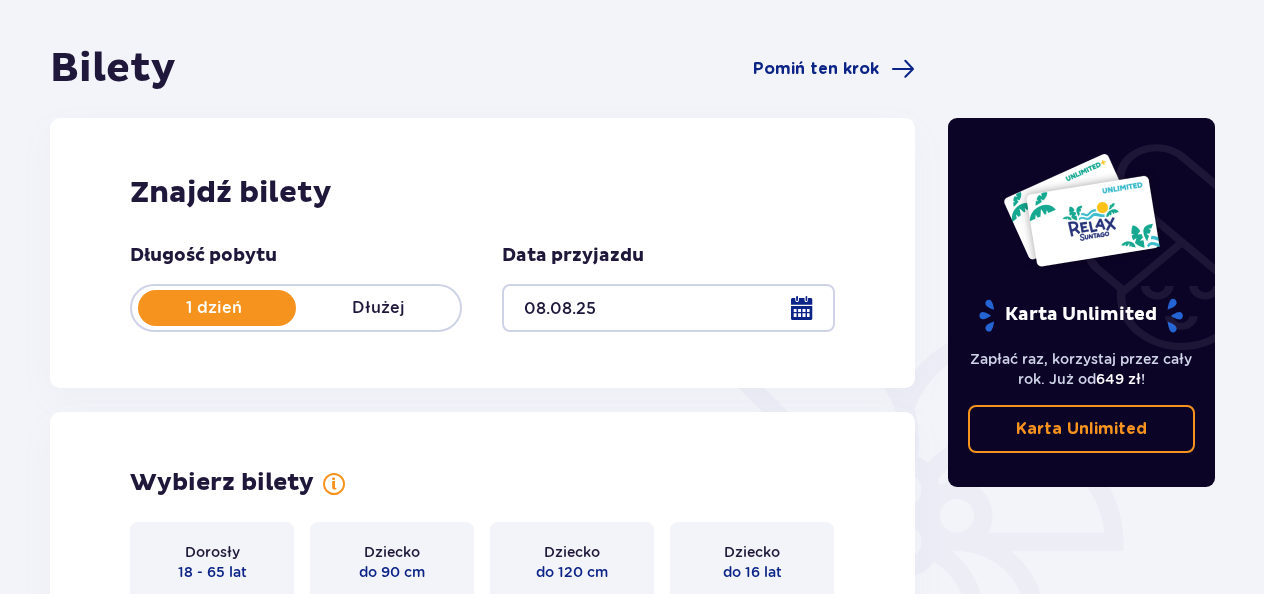 scroll, scrollTop: 556, scrollLeft: 0, axis: vertical 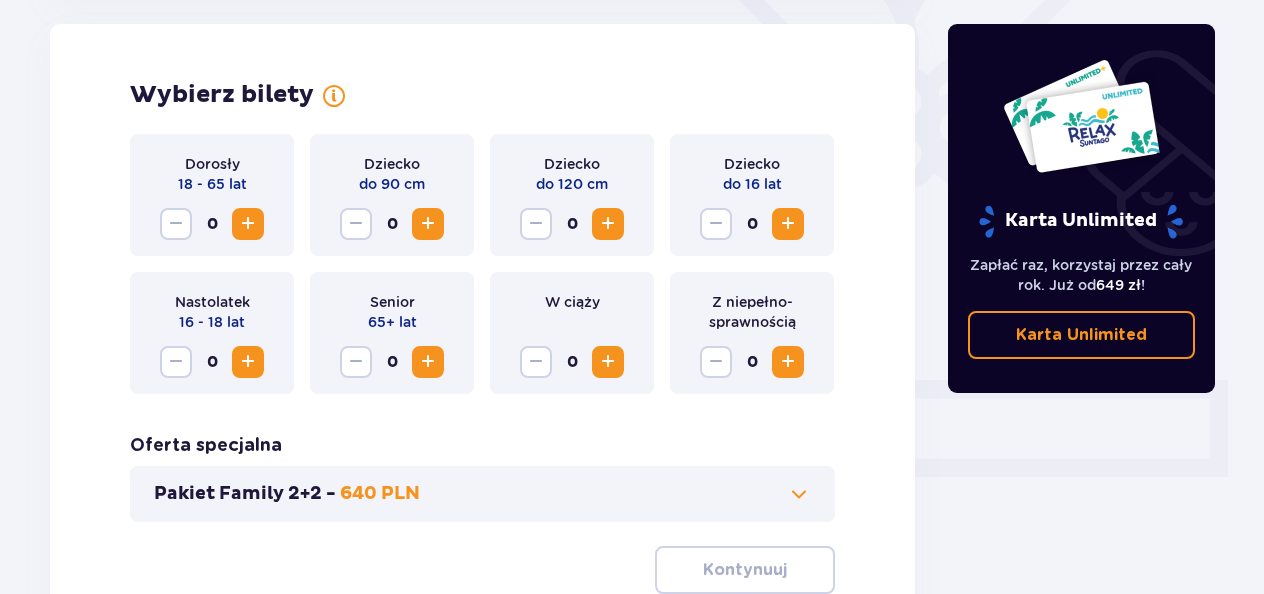 click at bounding box center (248, 224) 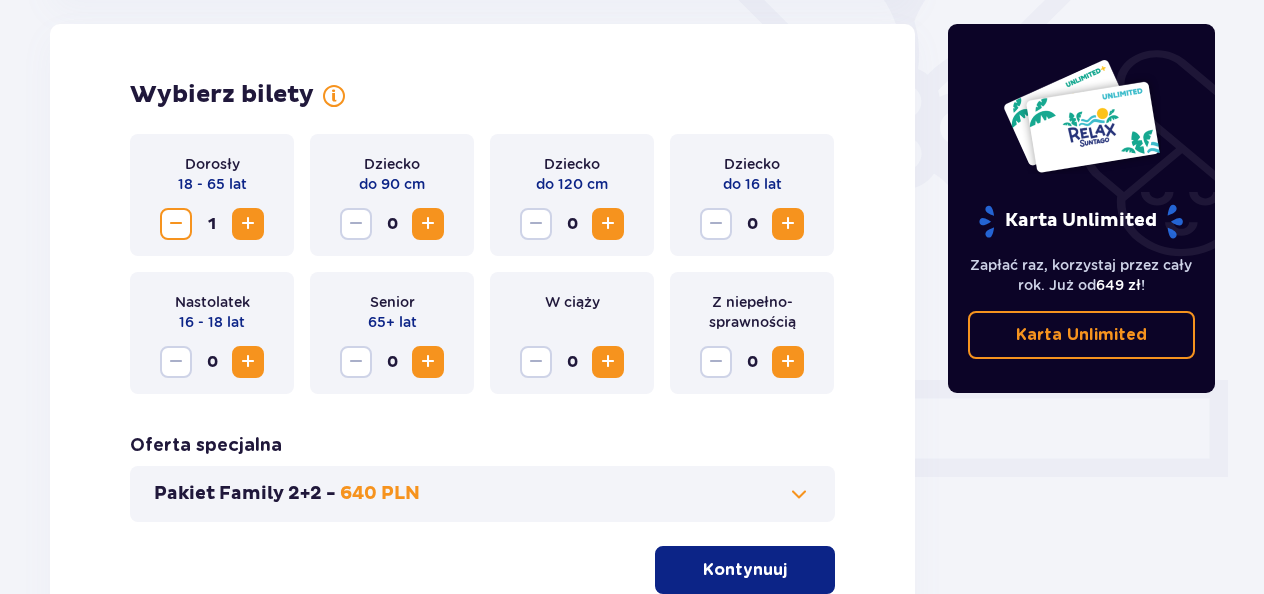 click at bounding box center [248, 224] 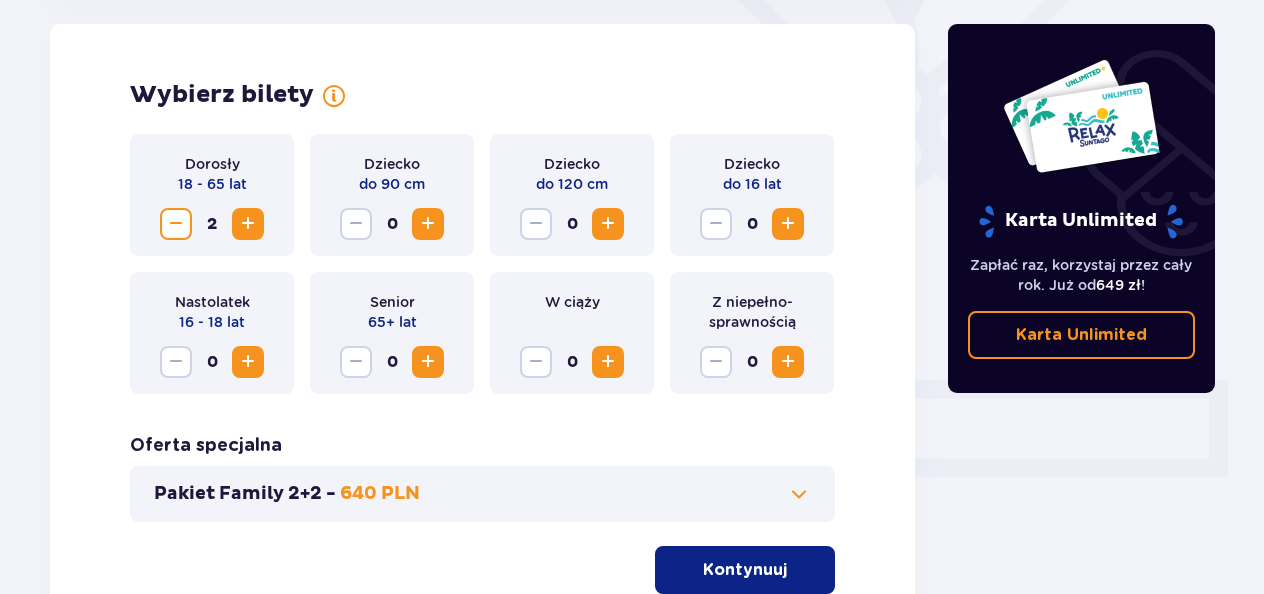click on "Kontynuuj" at bounding box center (745, 570) 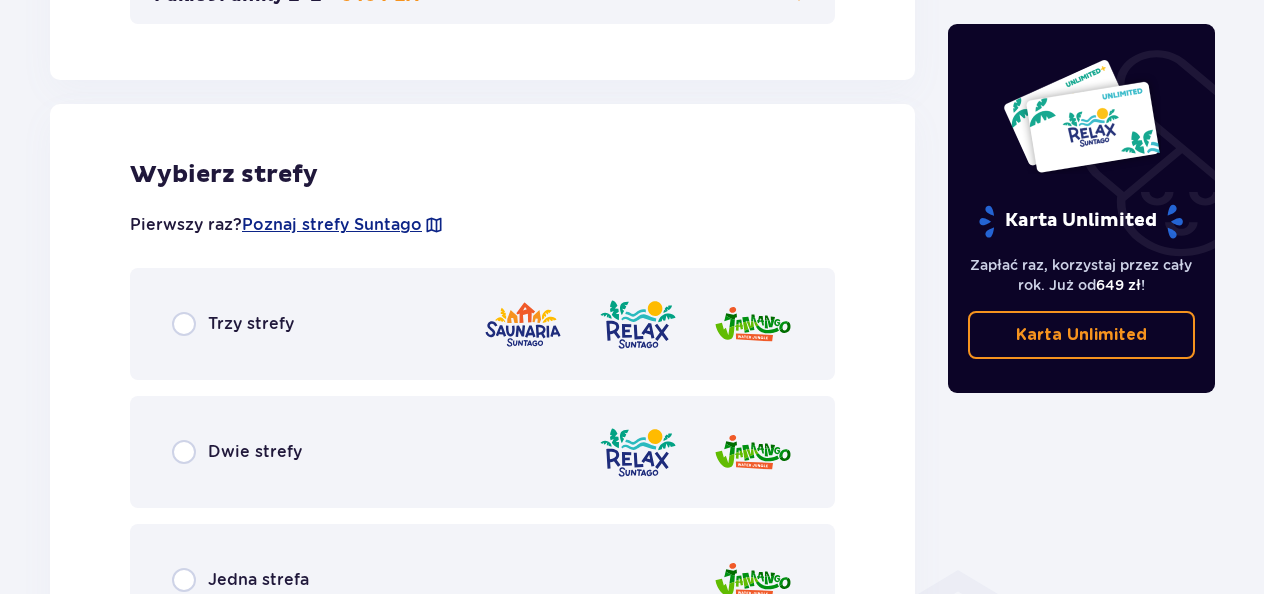 scroll, scrollTop: 1110, scrollLeft: 0, axis: vertical 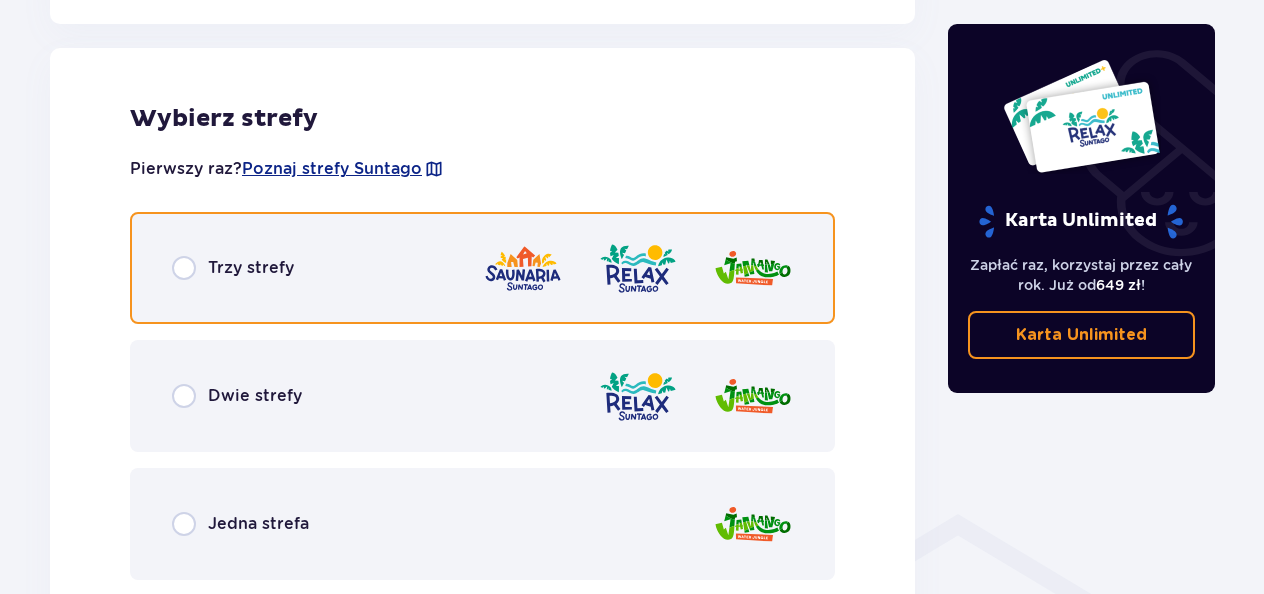 click at bounding box center (184, 268) 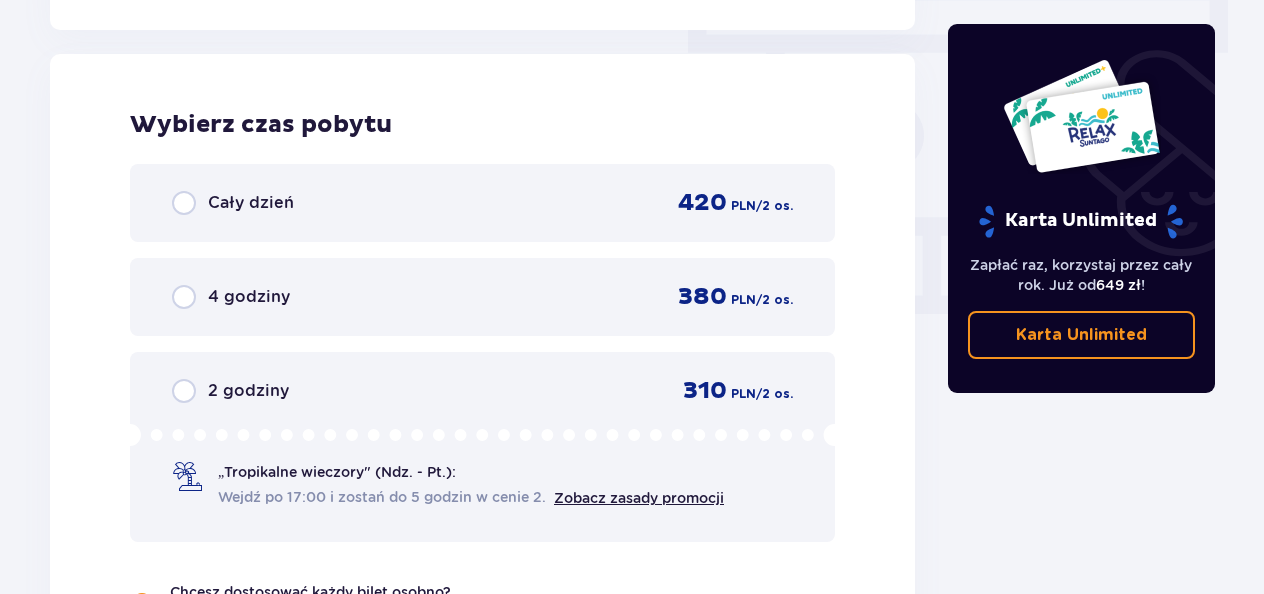scroll, scrollTop: 1806, scrollLeft: 0, axis: vertical 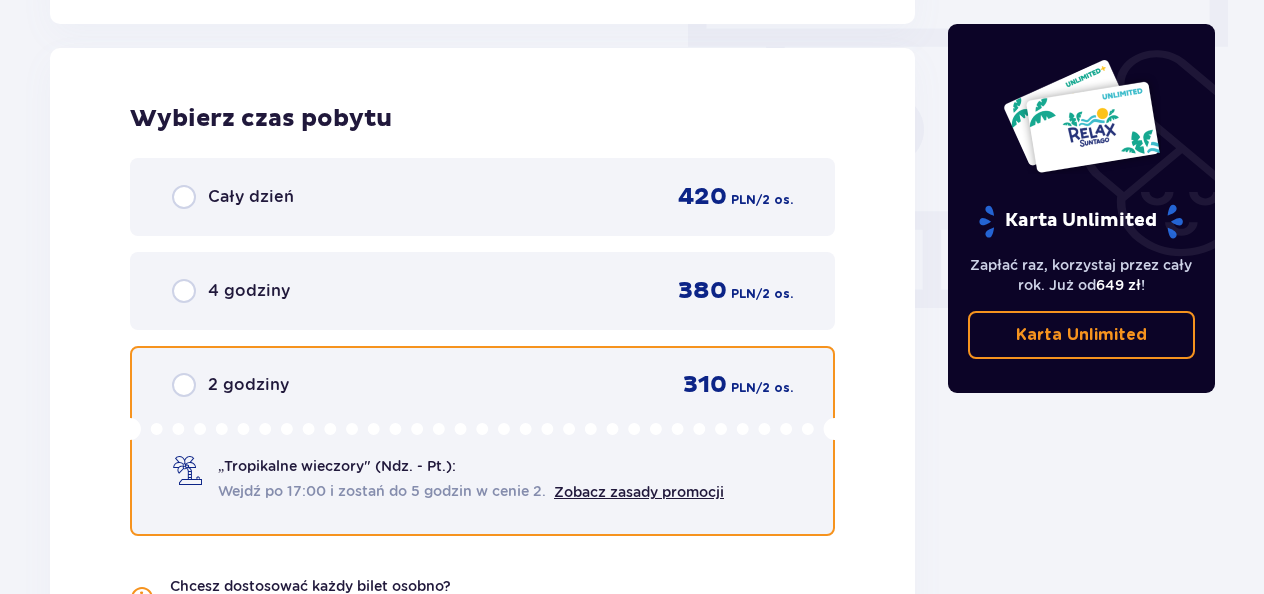click at bounding box center [184, 385] 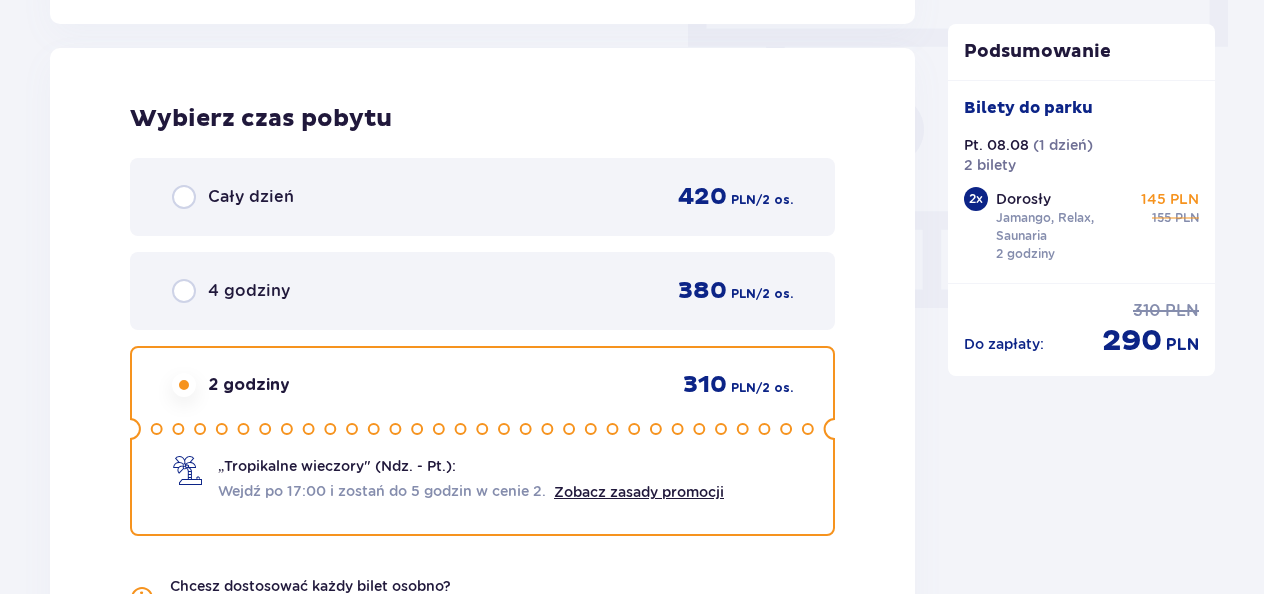 scroll, scrollTop: 2192, scrollLeft: 0, axis: vertical 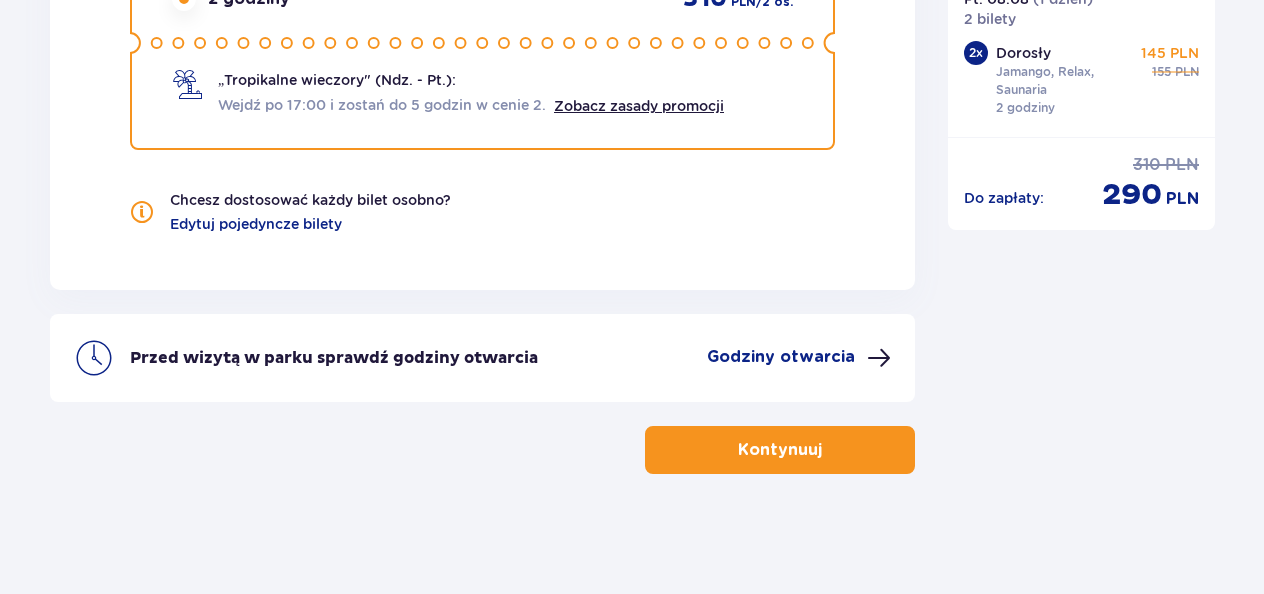 click on "Kontynuuj" at bounding box center (780, 450) 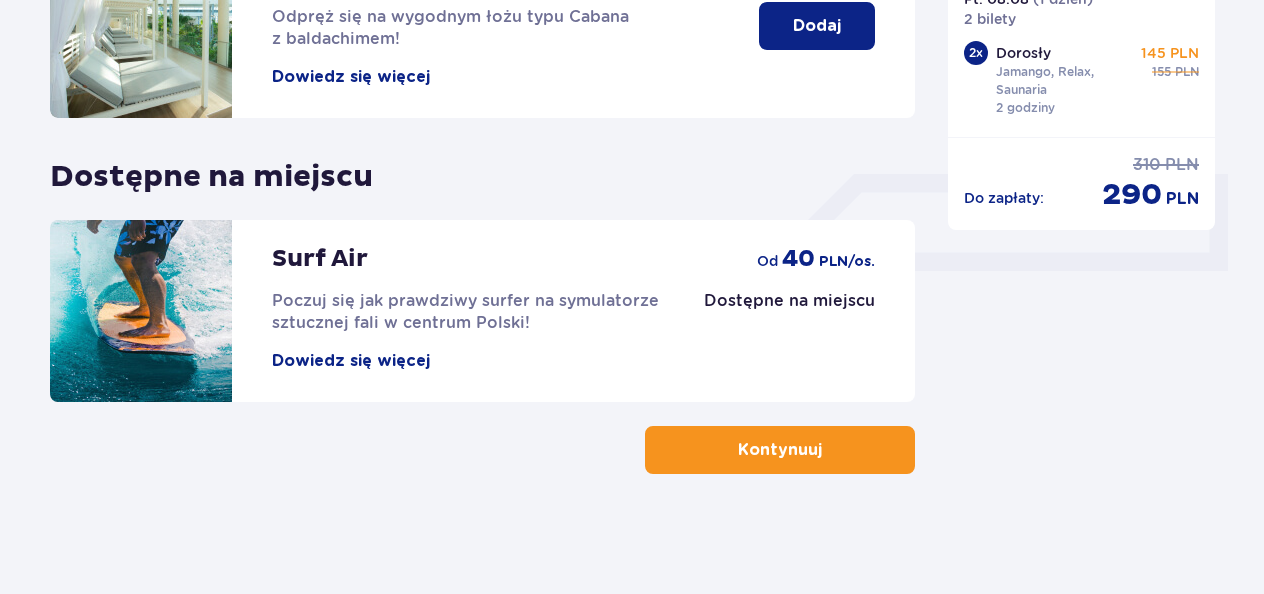 scroll, scrollTop: 0, scrollLeft: 0, axis: both 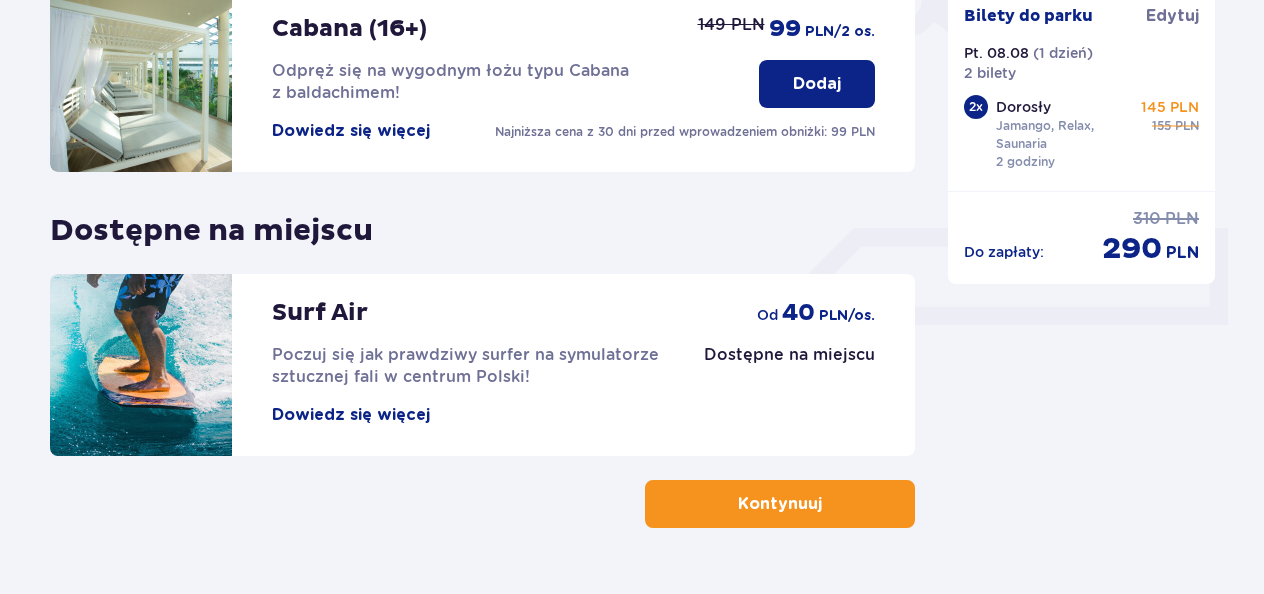 click on "Kontynuuj" at bounding box center (780, 504) 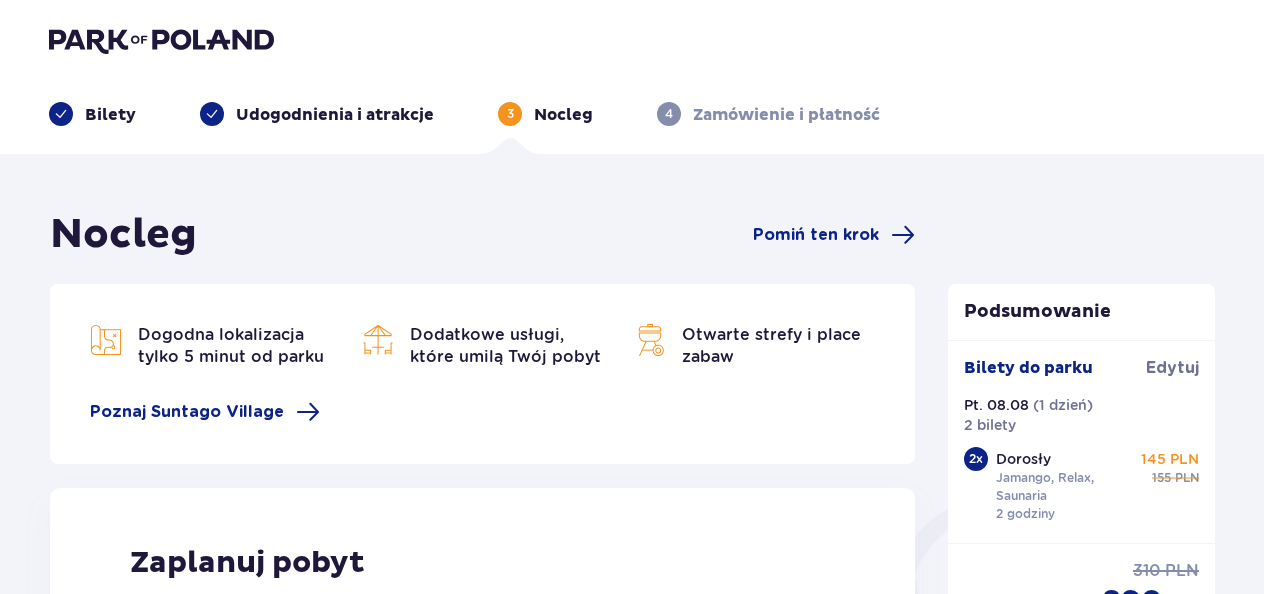 scroll, scrollTop: 0, scrollLeft: 0, axis: both 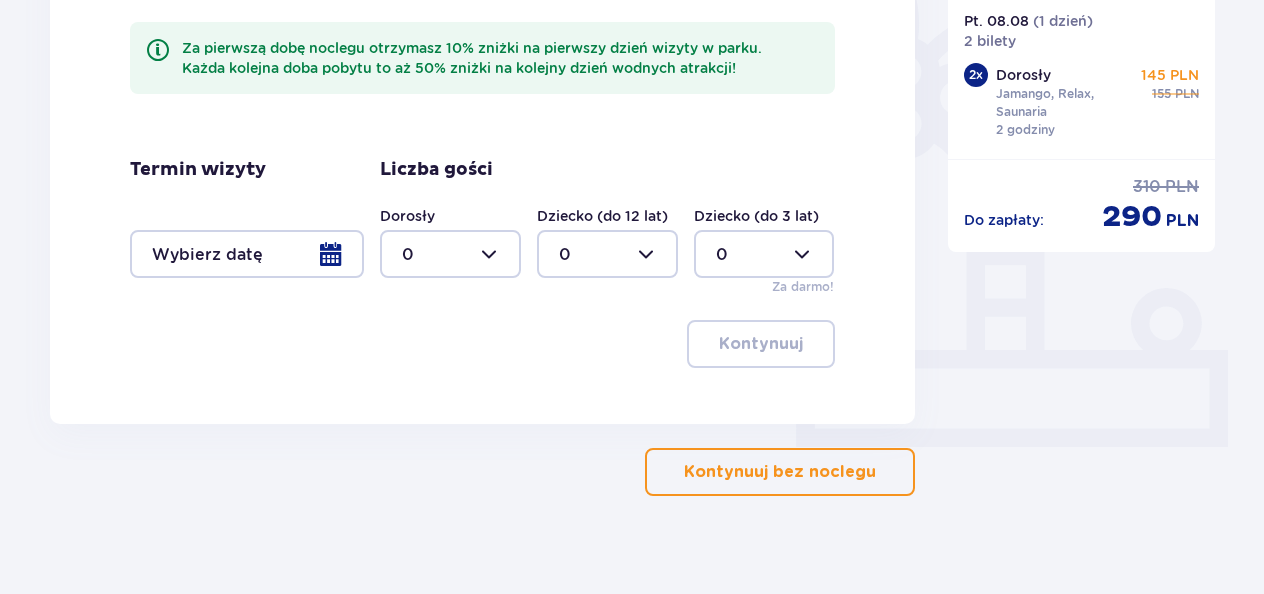 click on "Kontynuuj bez noclegu" at bounding box center [780, 472] 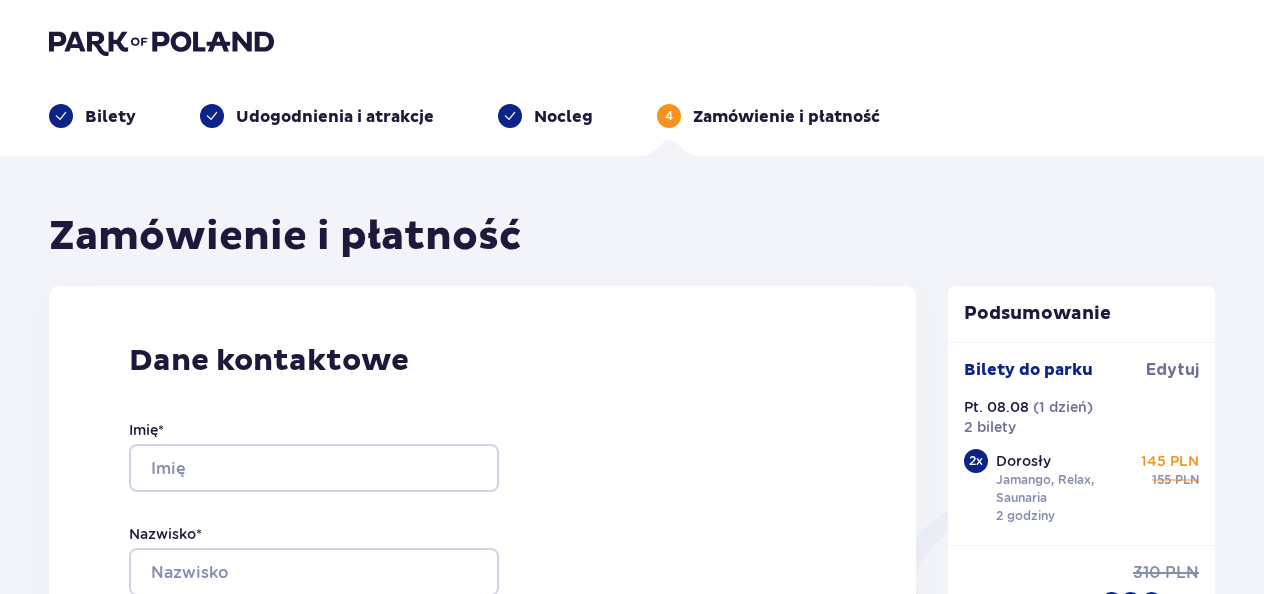 scroll, scrollTop: 0, scrollLeft: 0, axis: both 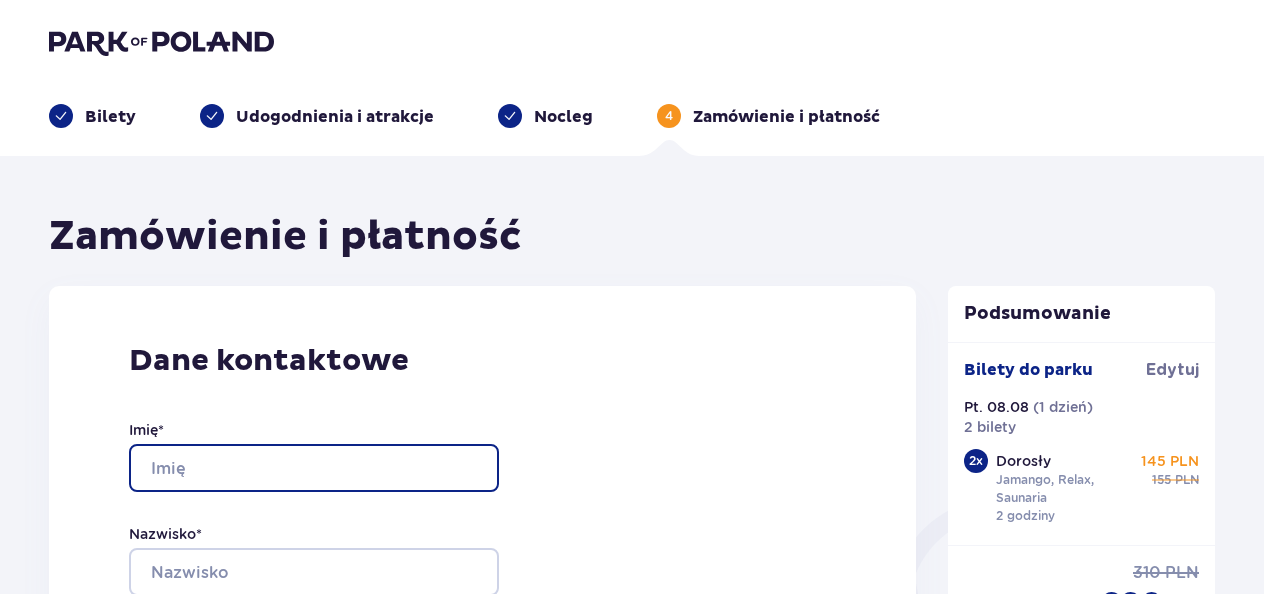 click on "Imię *" at bounding box center [314, 468] 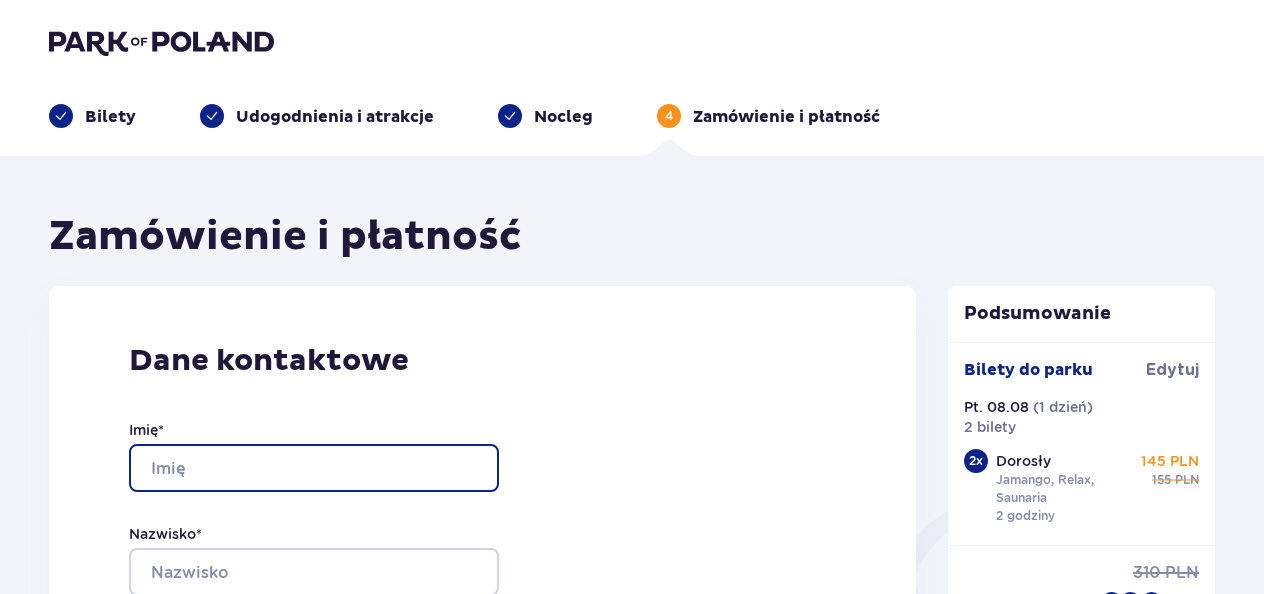 type on "KRZYSZTOF" 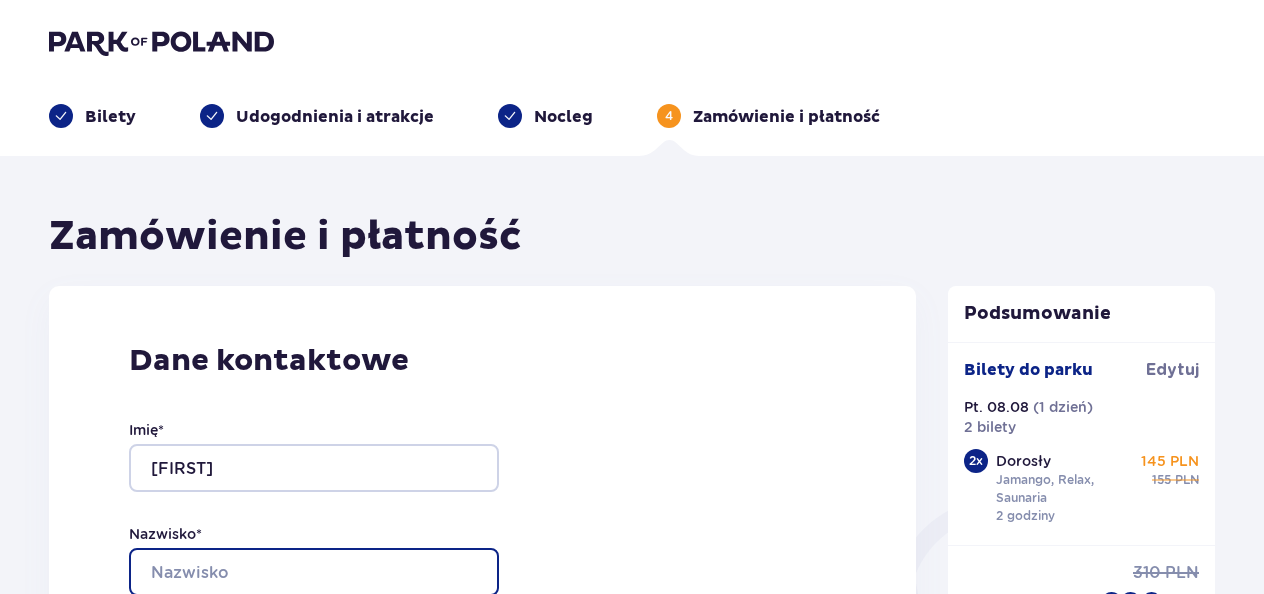 type on "RAJCZYK" 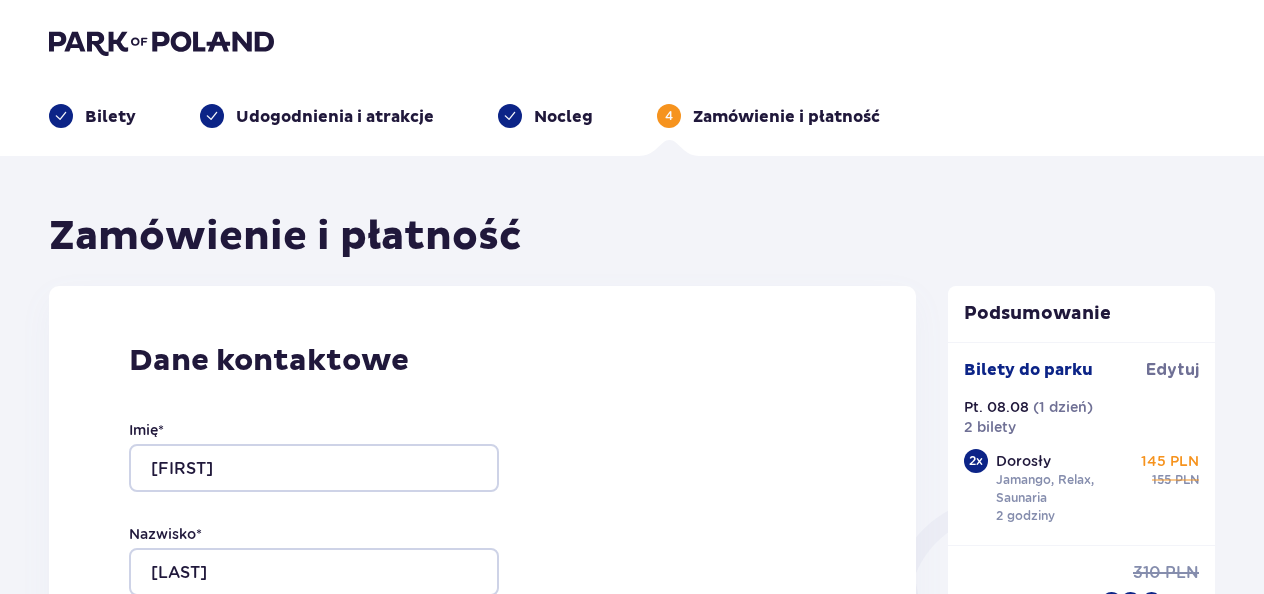 type on "[EMAIL]" 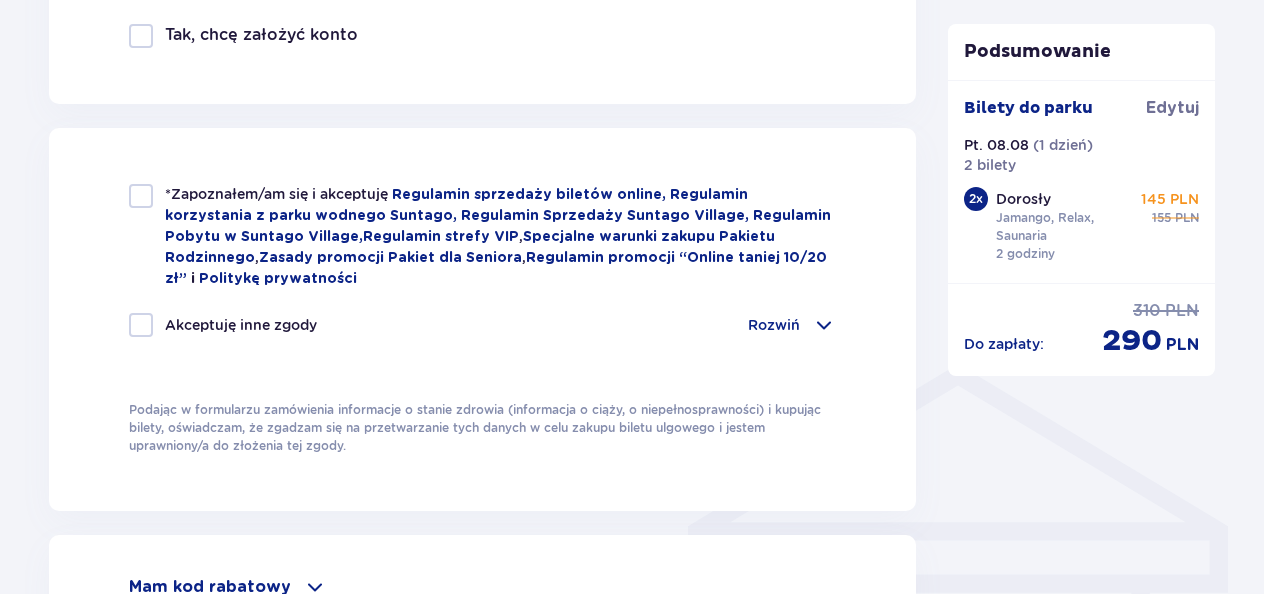 scroll, scrollTop: 1284, scrollLeft: 0, axis: vertical 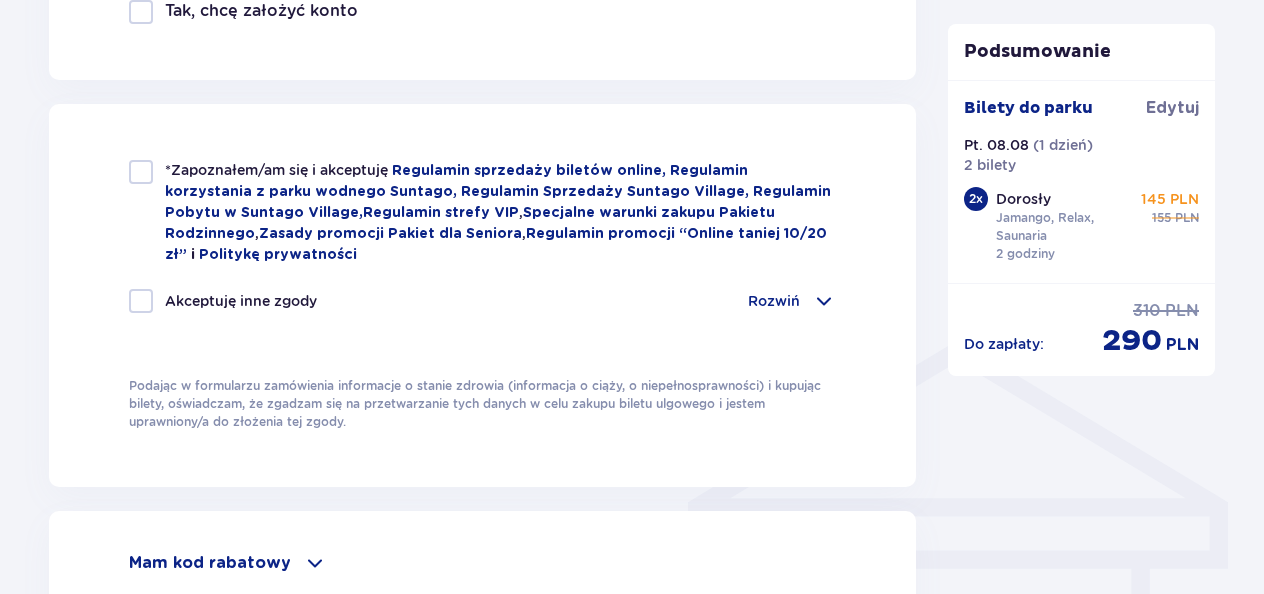 click at bounding box center [141, 172] 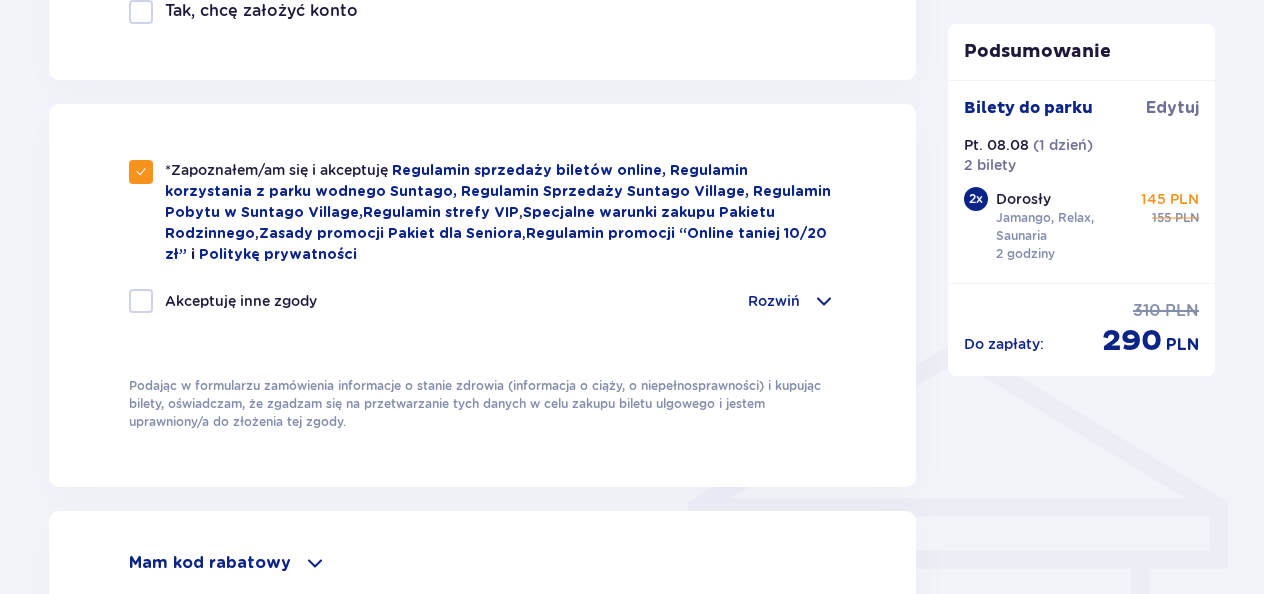 drag, startPoint x: 1262, startPoint y: 320, endPoint x: 1275, endPoint y: 429, distance: 109.77249 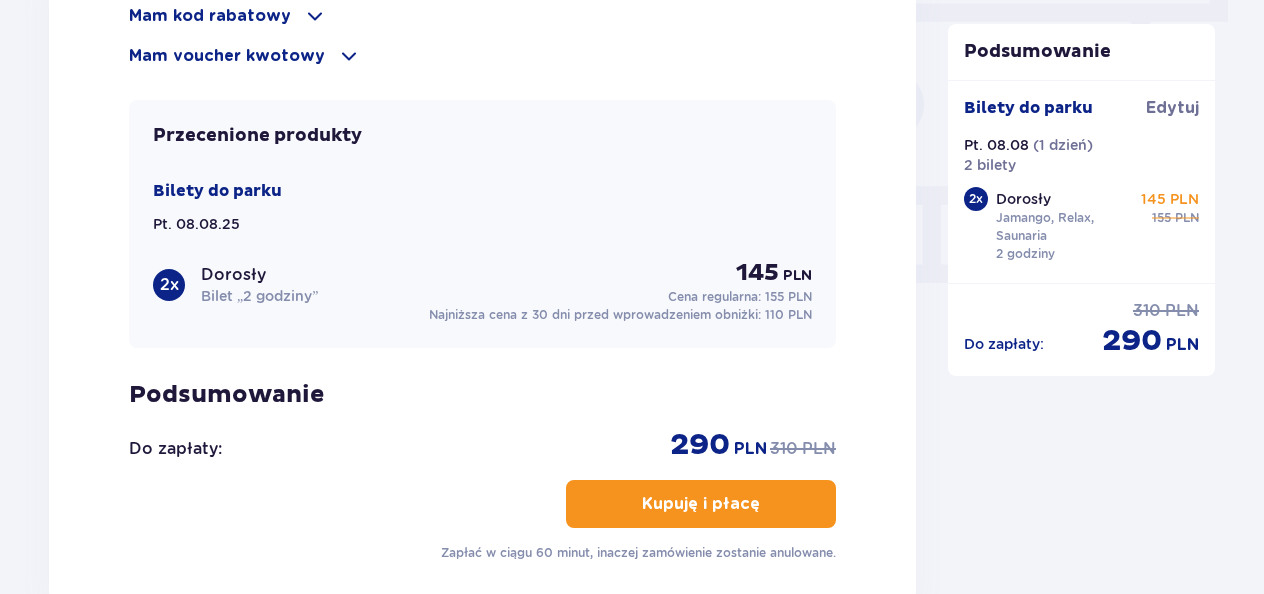 scroll, scrollTop: 1852, scrollLeft: 0, axis: vertical 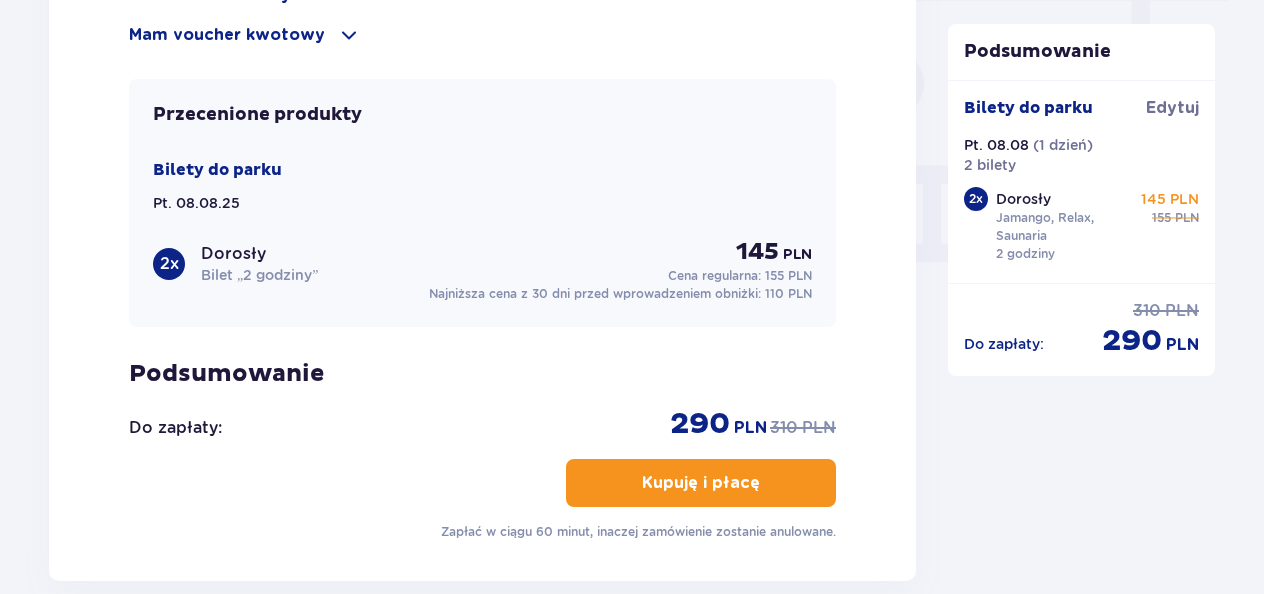 click on "Kupuję i płacę" at bounding box center [701, 483] 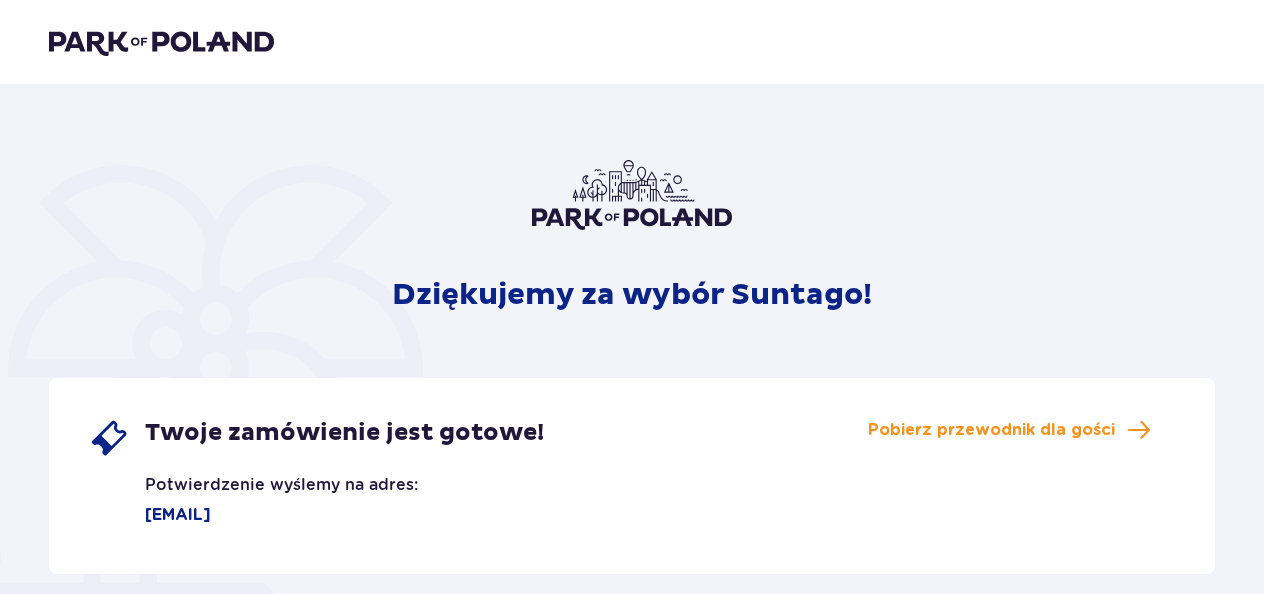 scroll, scrollTop: 0, scrollLeft: 0, axis: both 